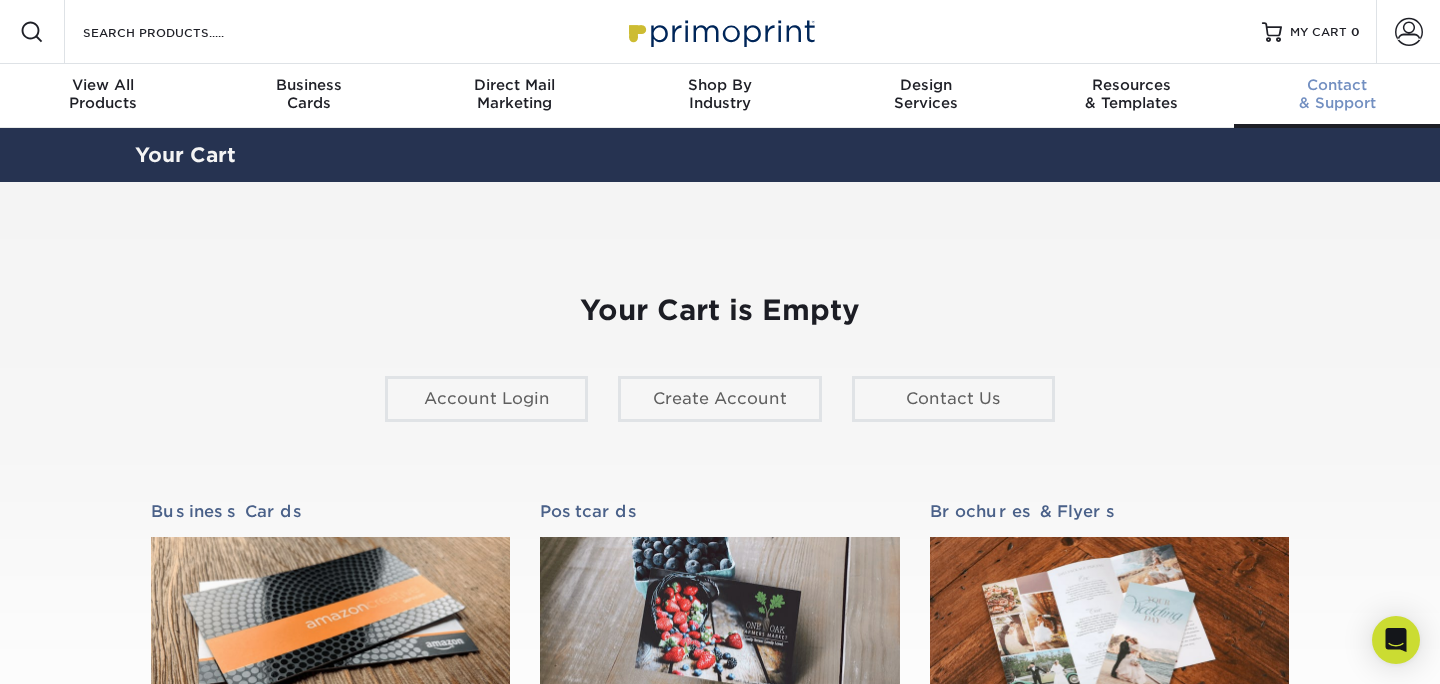 scroll, scrollTop: 0, scrollLeft: 0, axis: both 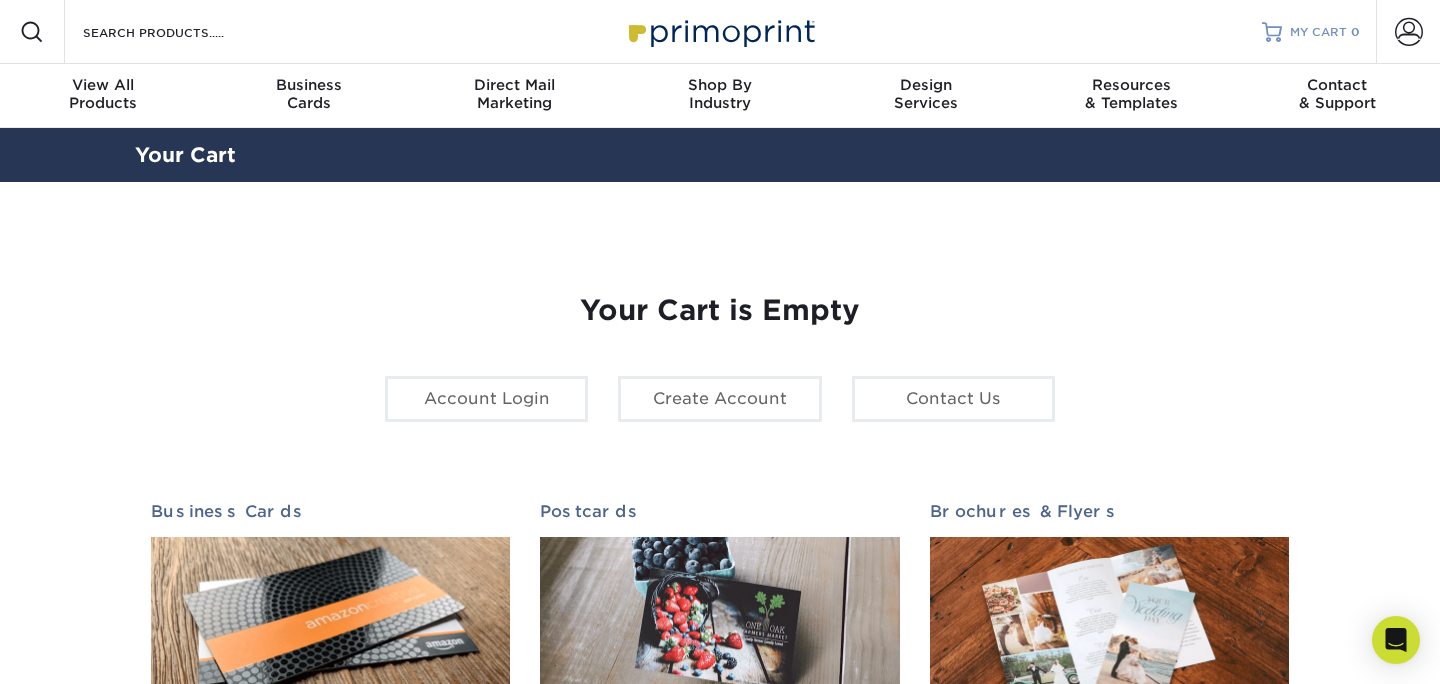 click on "MY CART" at bounding box center [1318, 32] 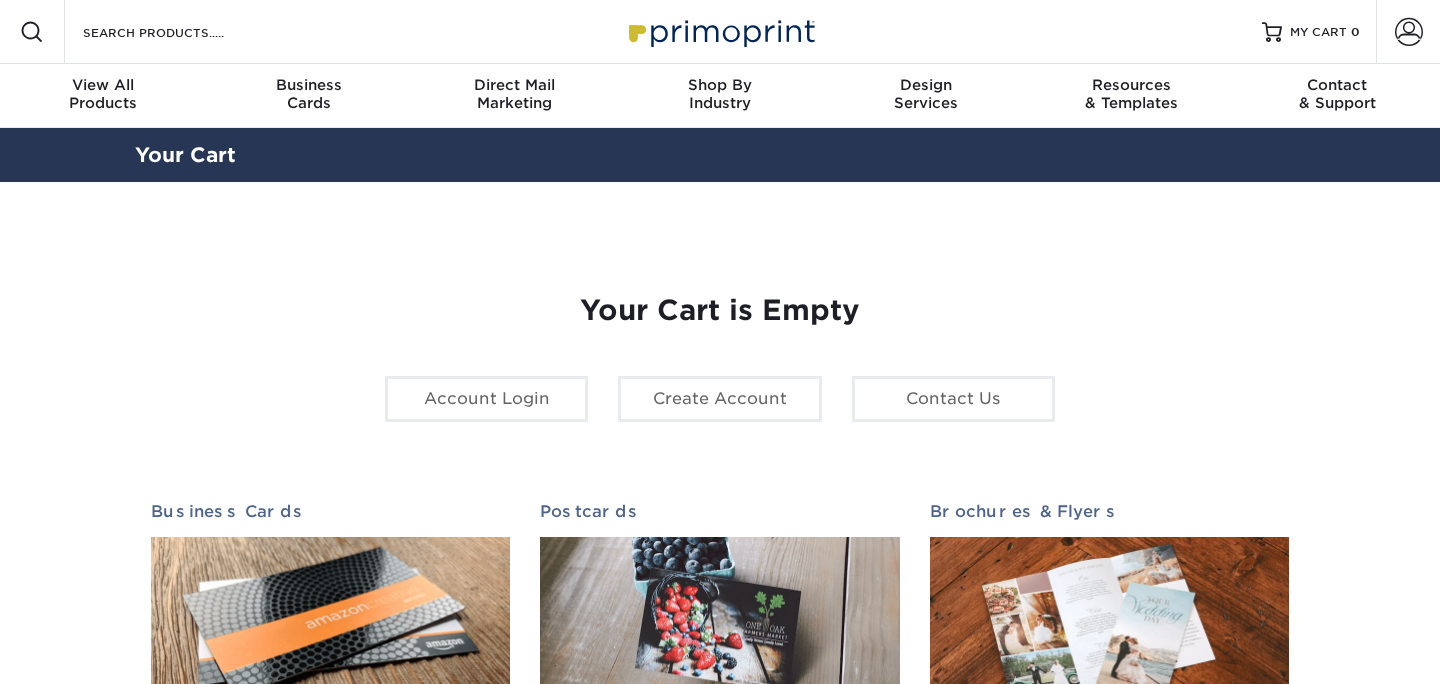 scroll, scrollTop: 0, scrollLeft: 0, axis: both 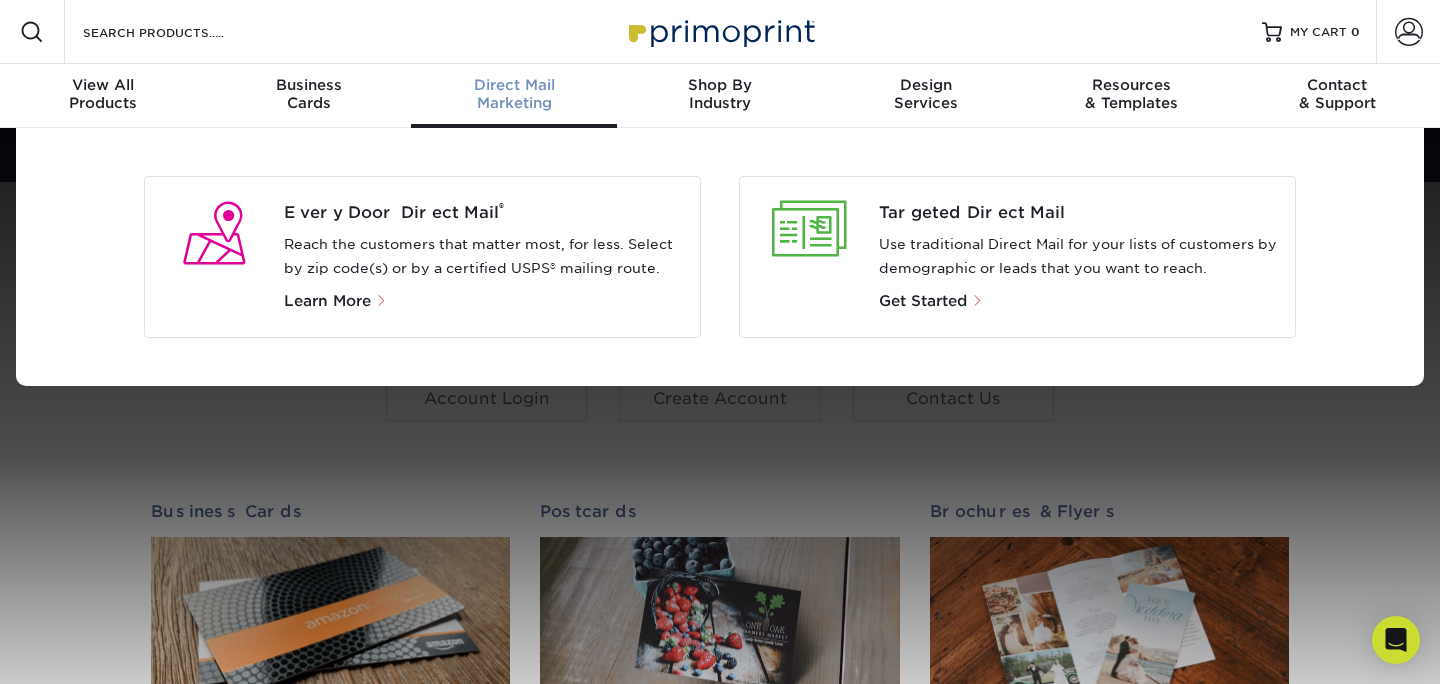 click on "Reach the customers that matter most, for less. Select by zip code(s) or by a certified USPS® mailing route." at bounding box center [484, 257] 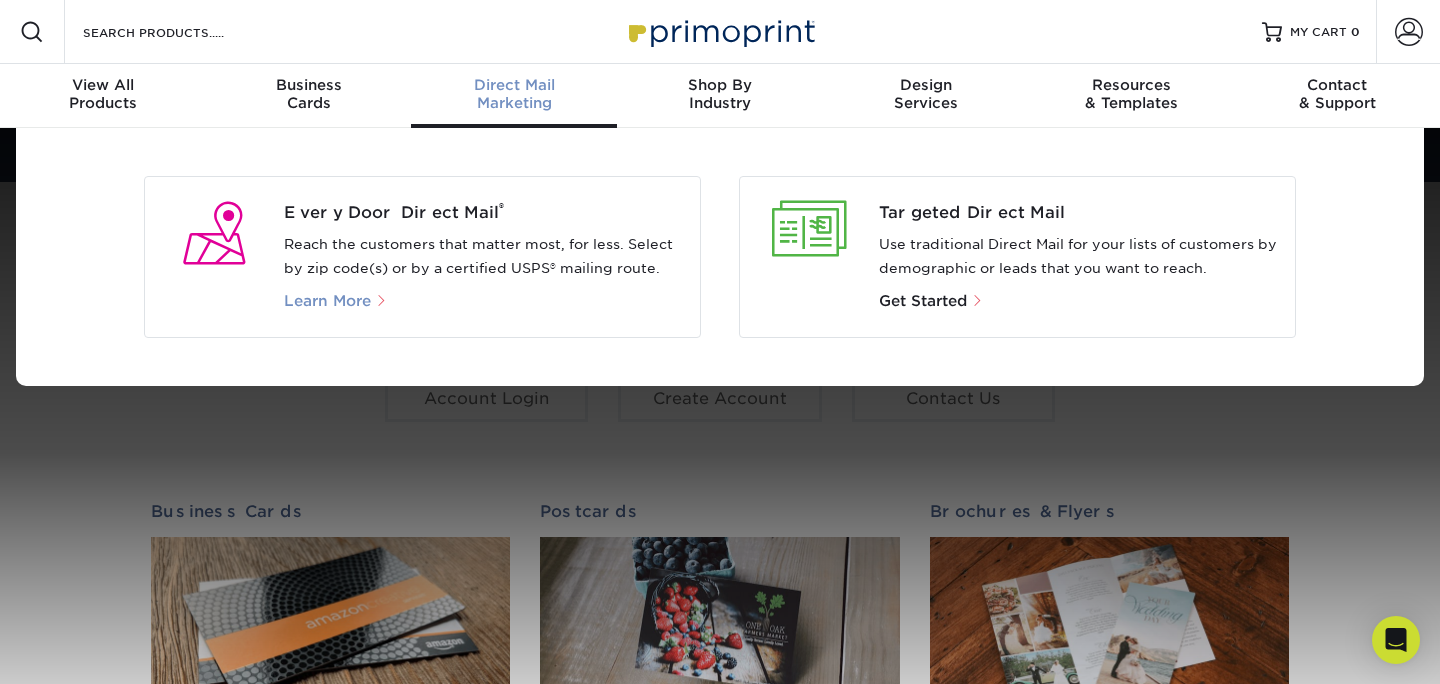 click on "Learn More" at bounding box center (327, 301) 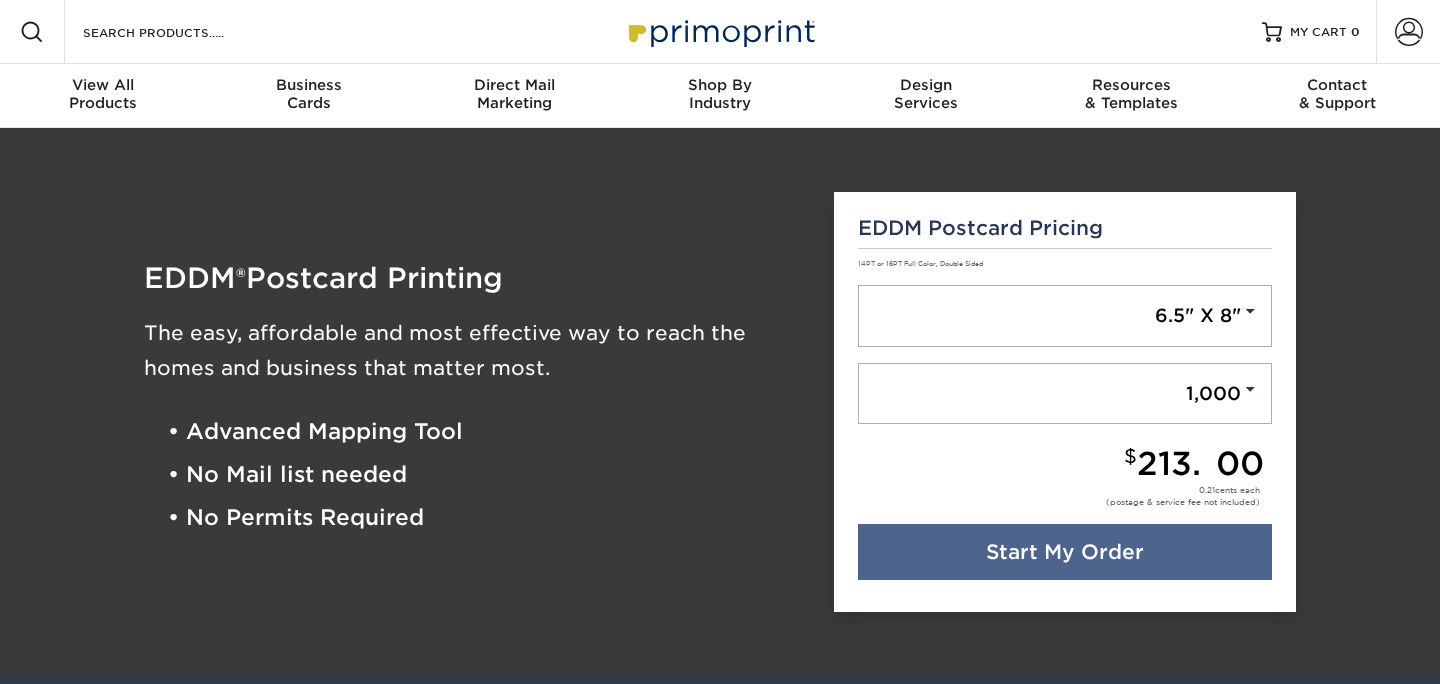 scroll, scrollTop: 0, scrollLeft: 0, axis: both 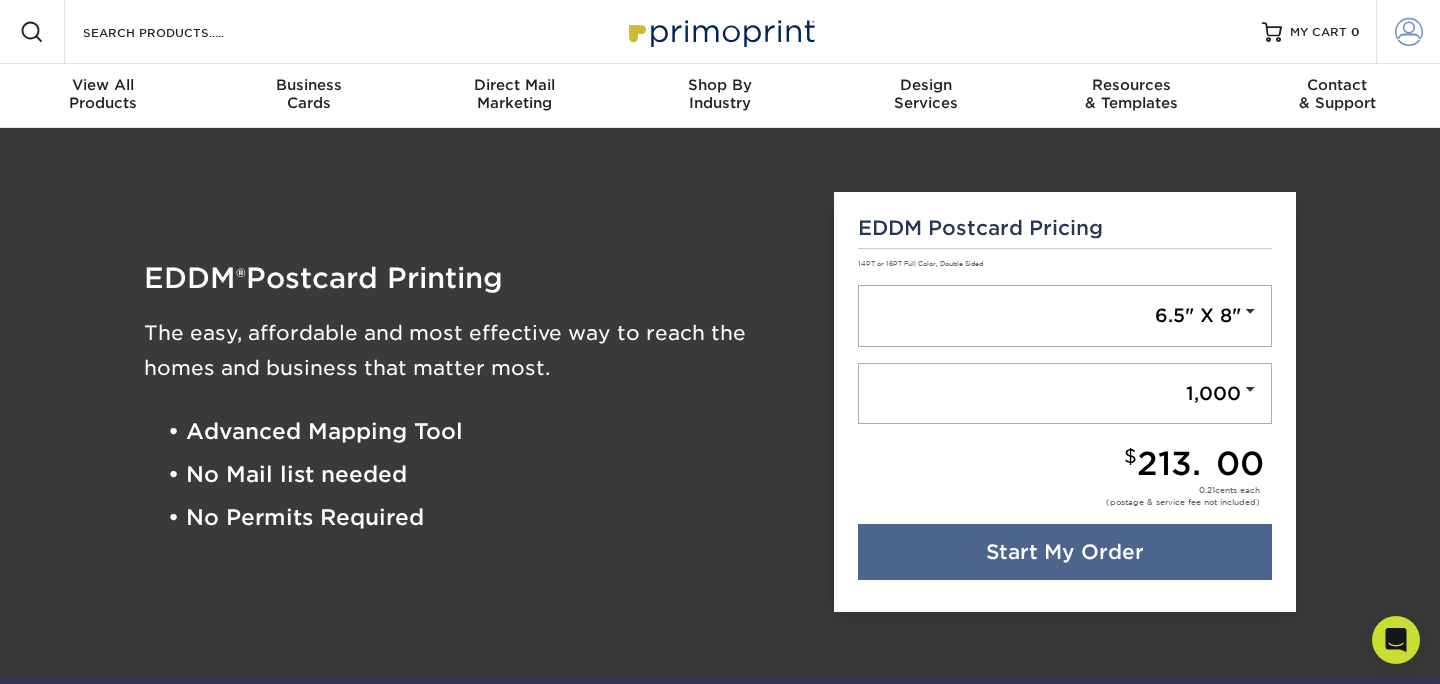click at bounding box center (1409, 32) 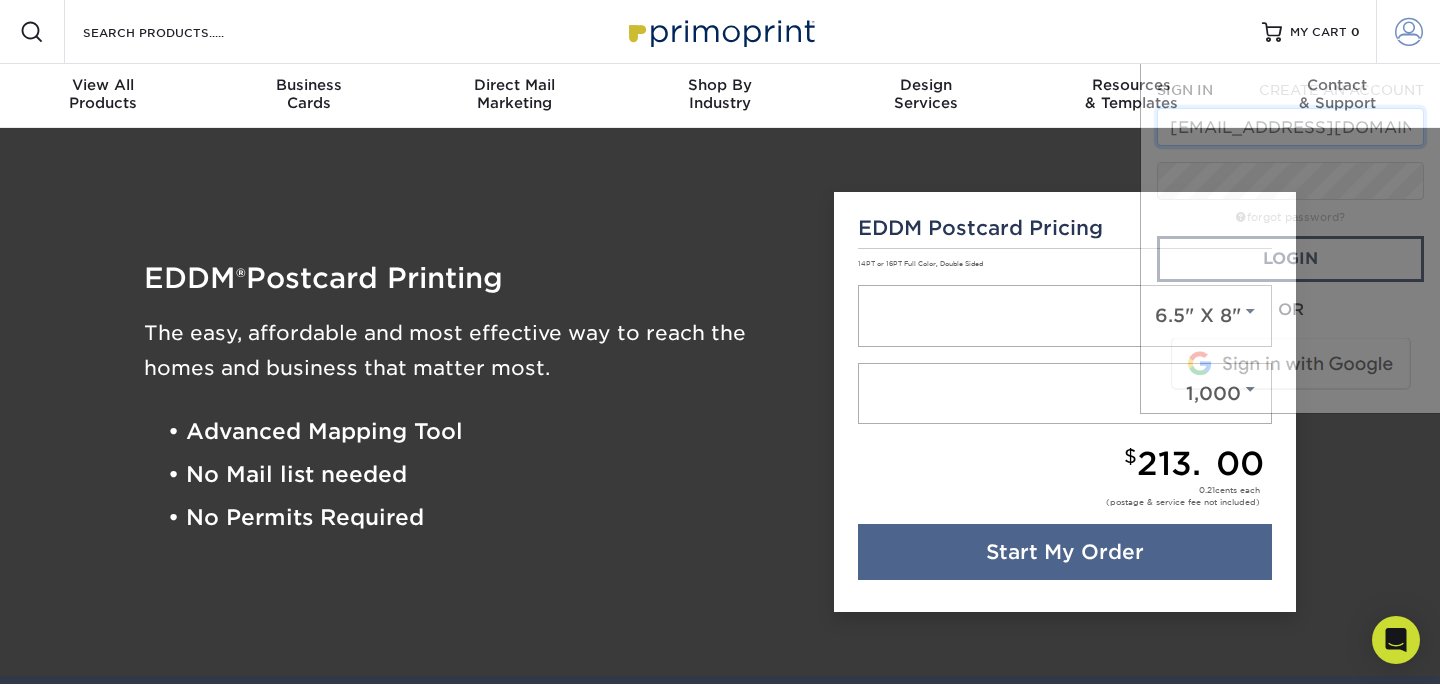 scroll, scrollTop: 0, scrollLeft: 50, axis: horizontal 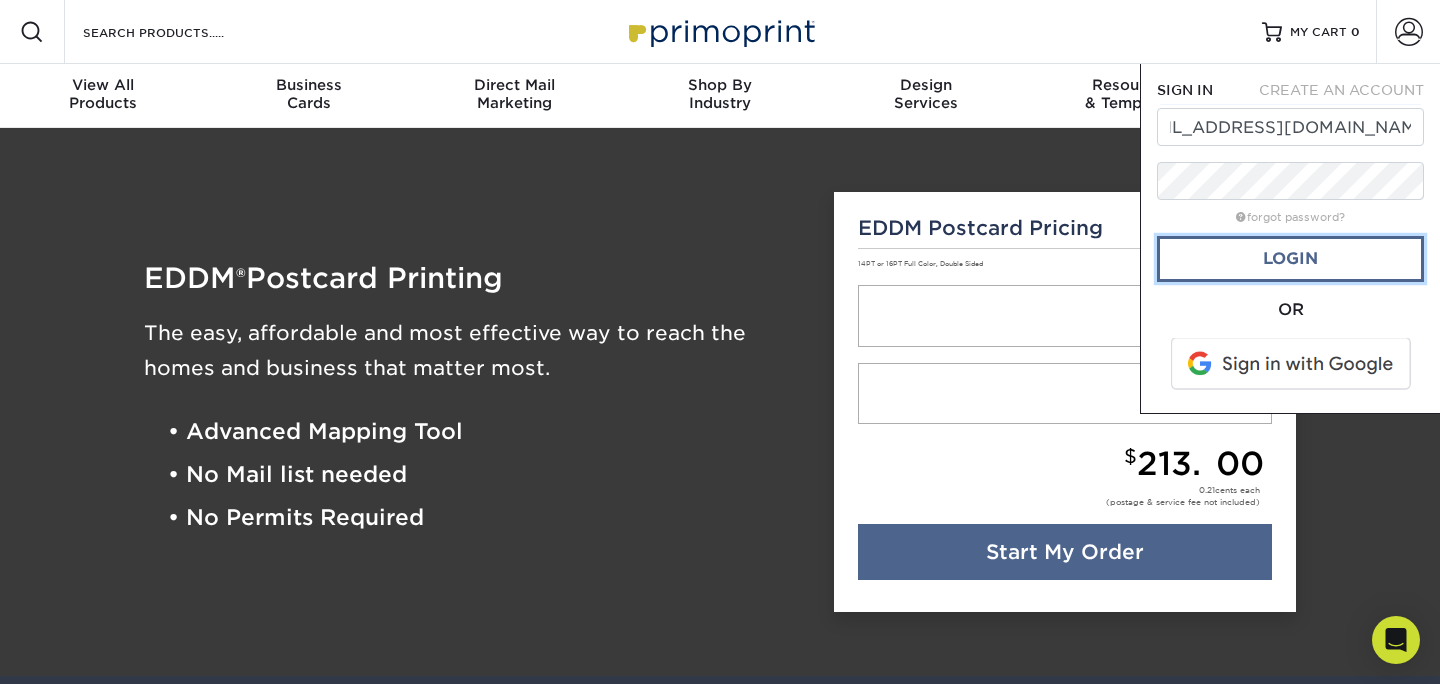 click on "Login" at bounding box center [1290, 259] 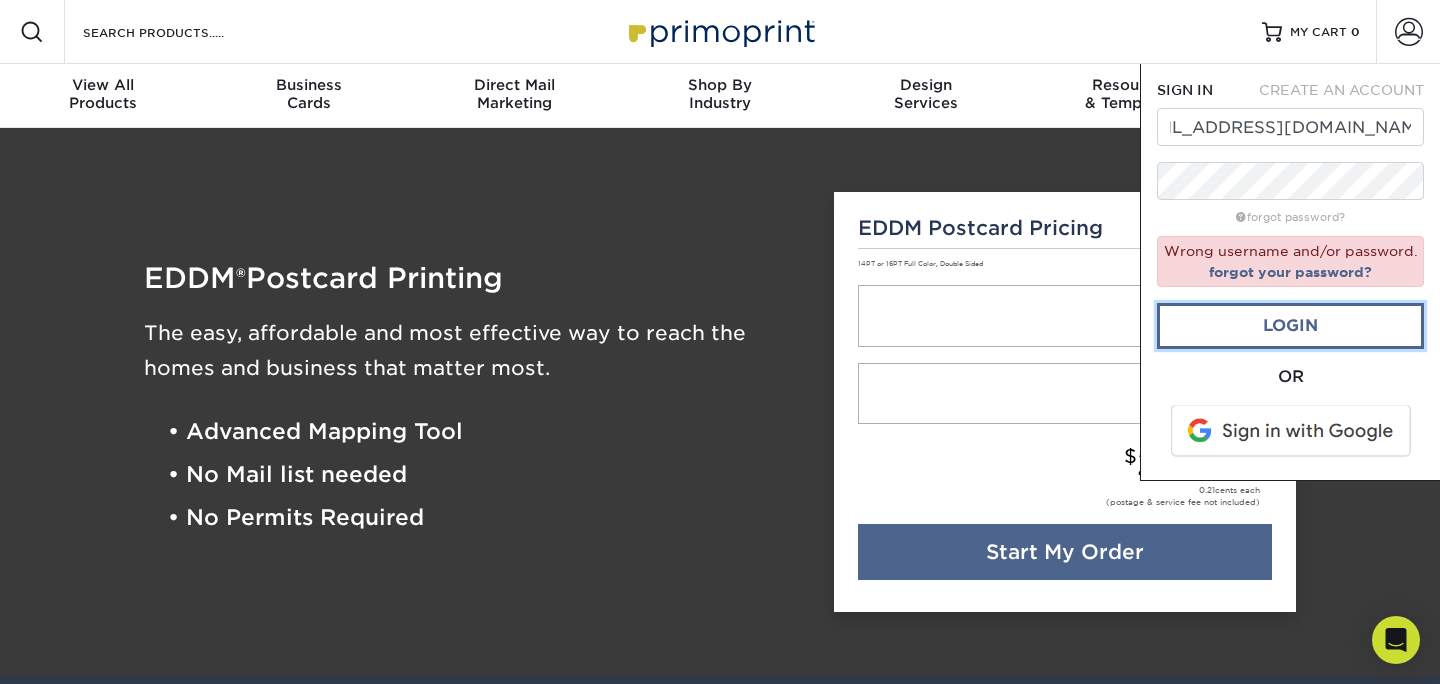 click on "Login" at bounding box center [1290, 326] 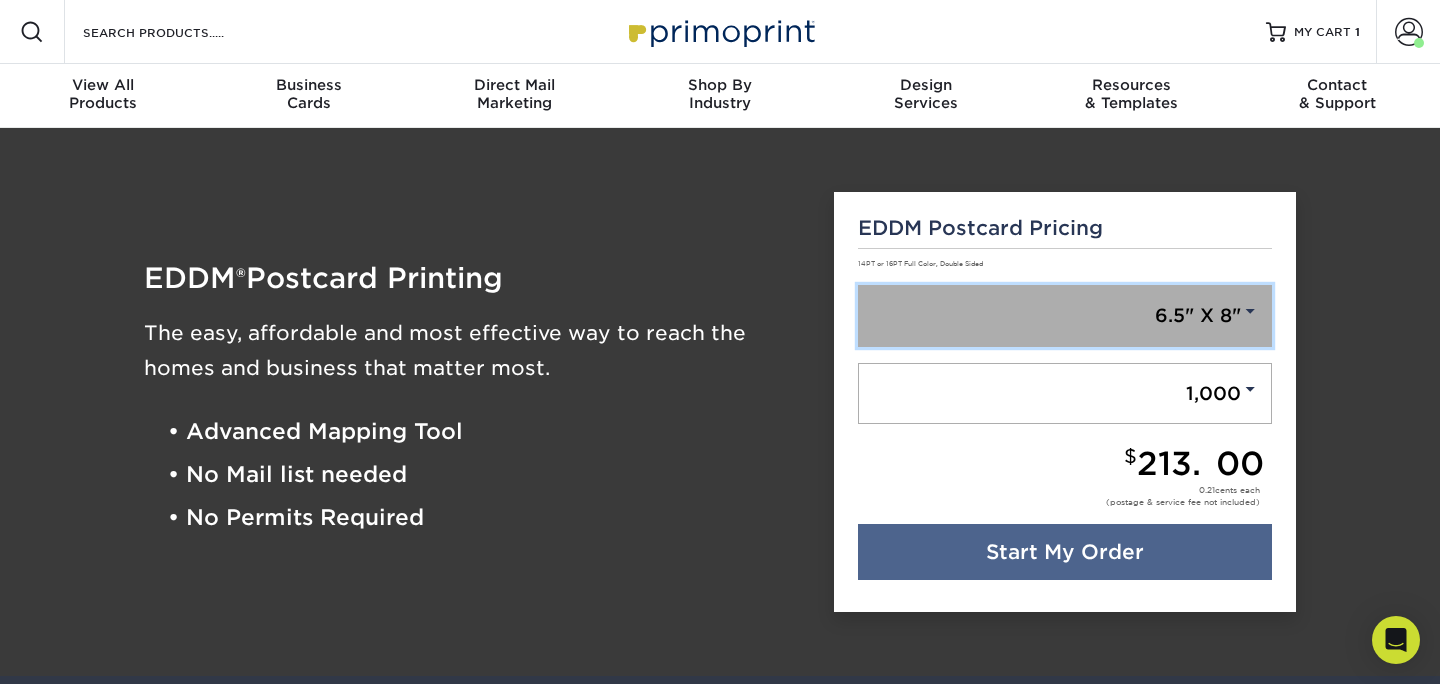 click on "6.5" X 8"" at bounding box center [1065, 316] 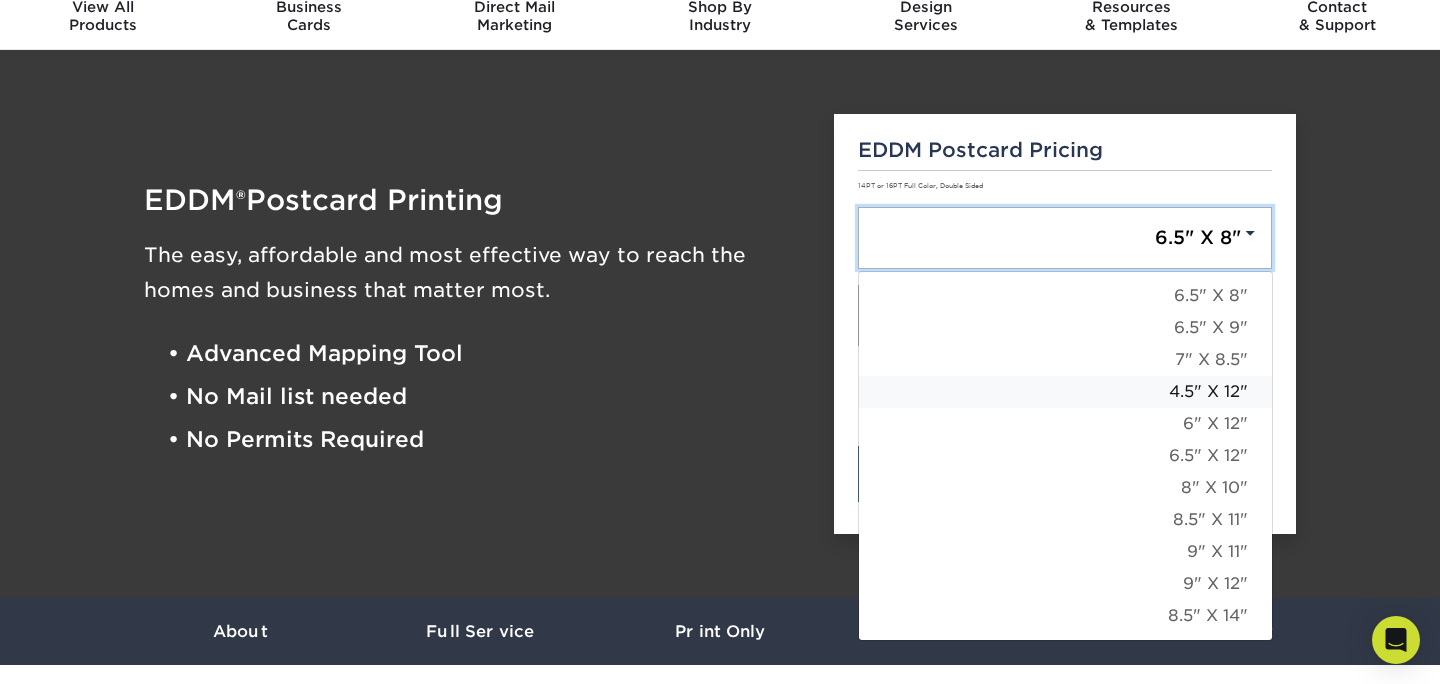 scroll, scrollTop: 75, scrollLeft: 0, axis: vertical 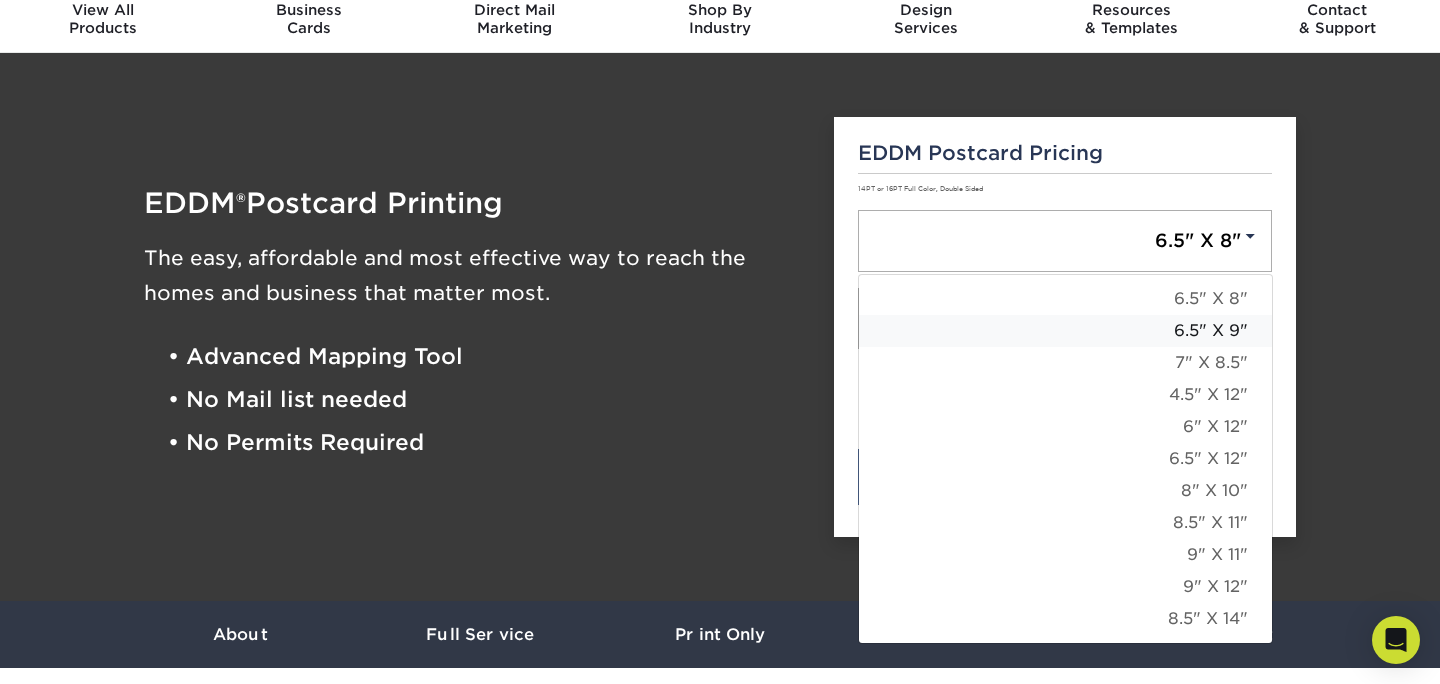 click on "6.5" X 9"" at bounding box center [1065, 331] 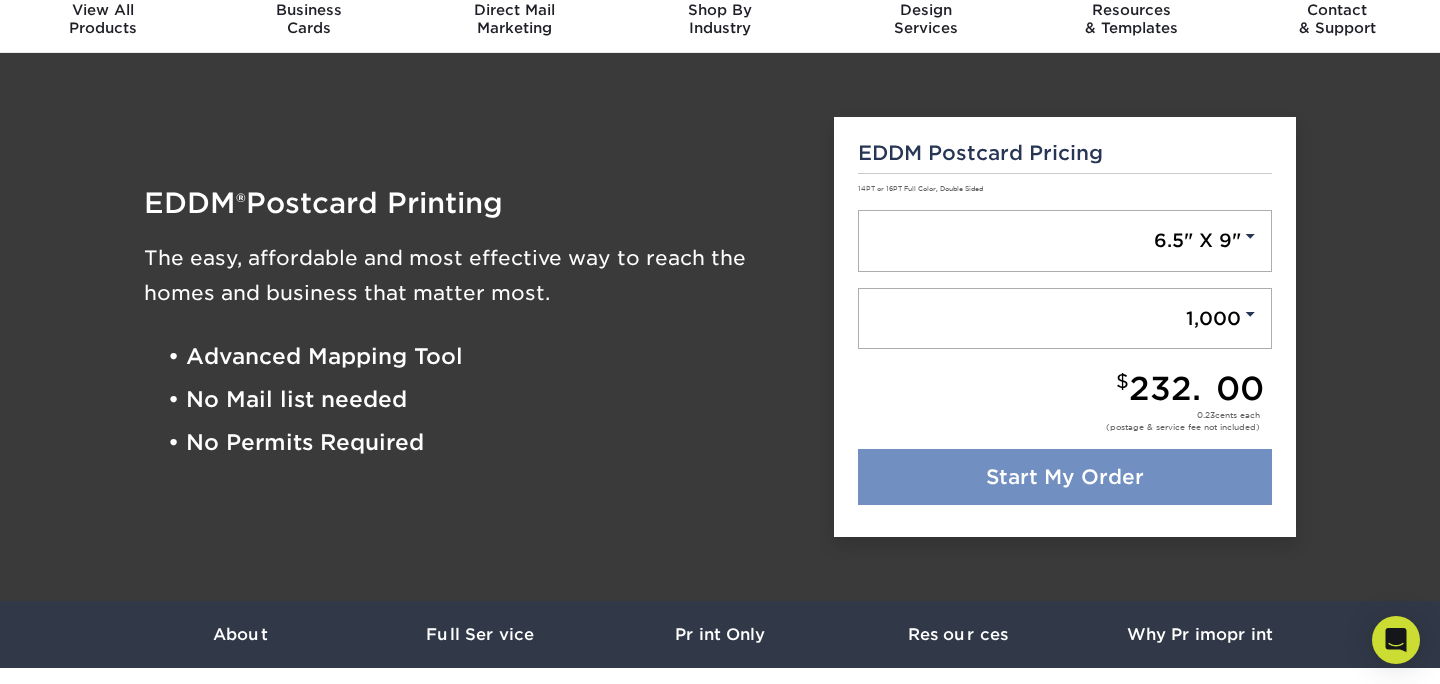 click on "Start My Order" at bounding box center [1065, 477] 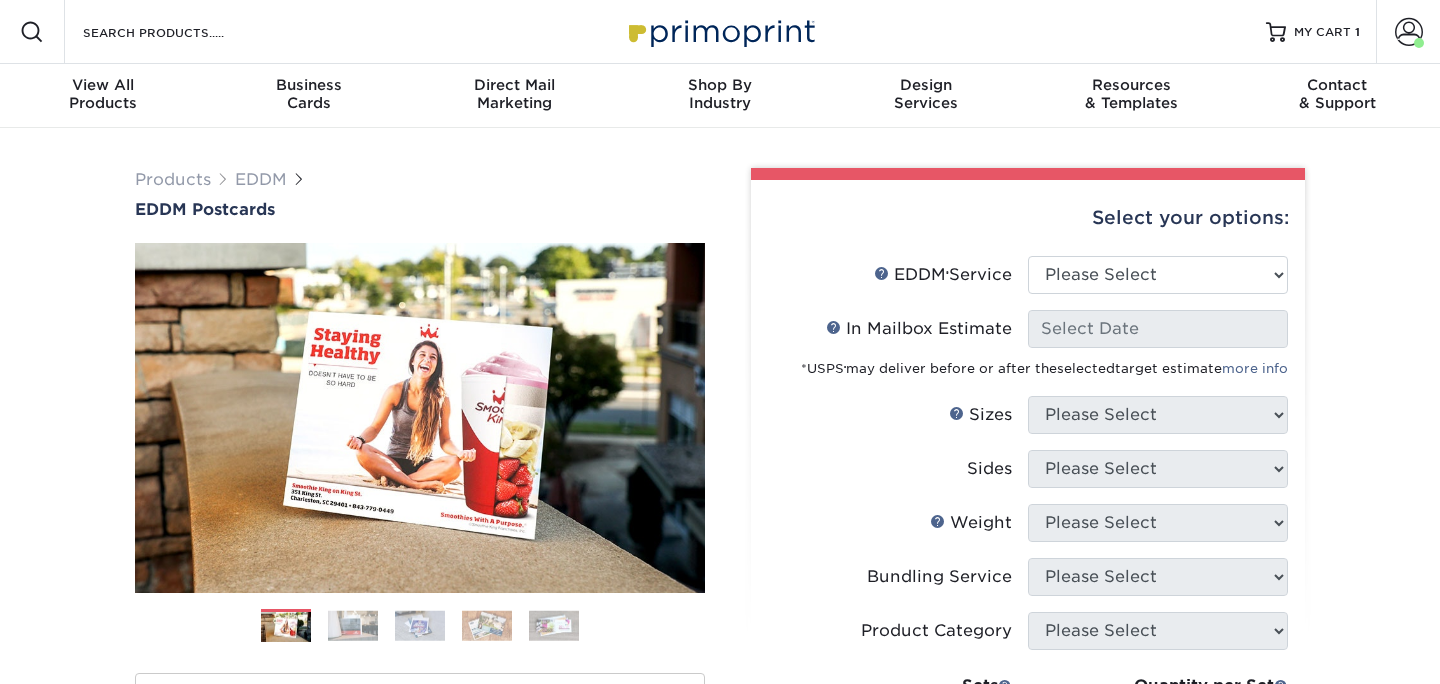 scroll, scrollTop: 0, scrollLeft: 0, axis: both 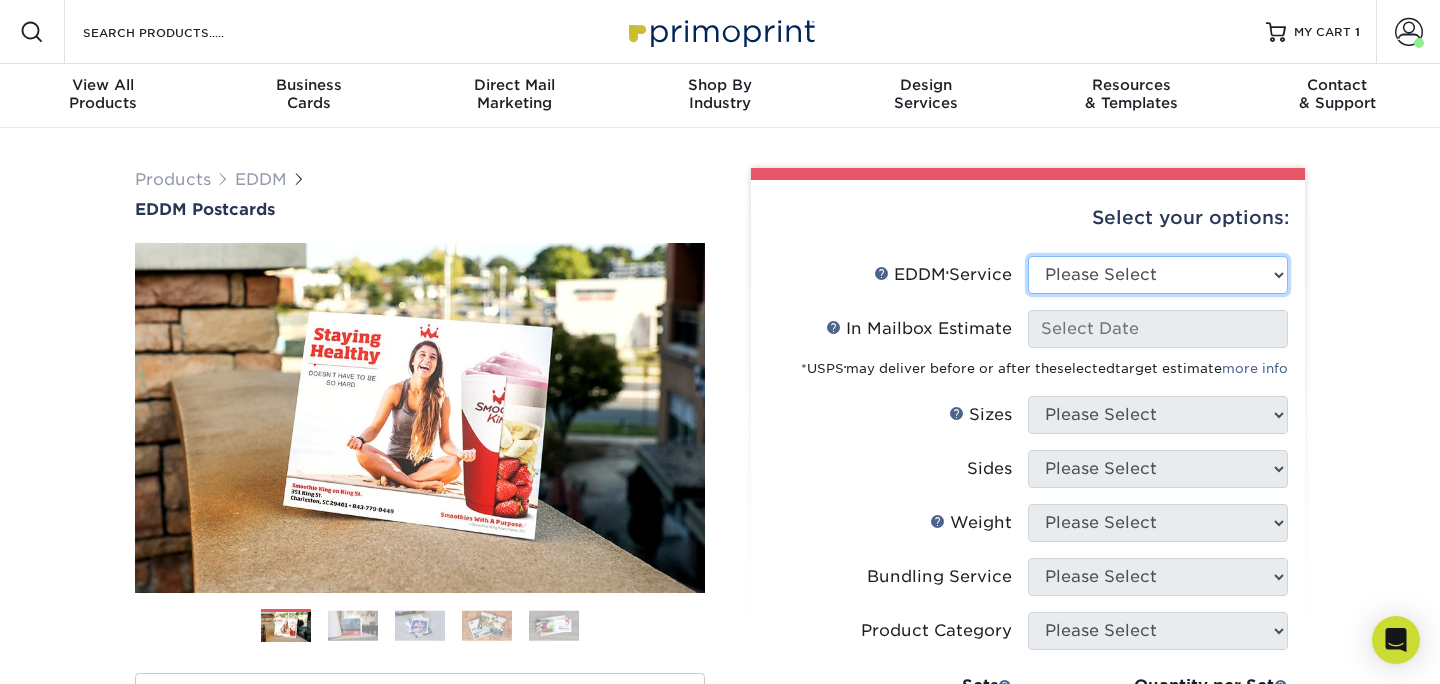 select on "full_service" 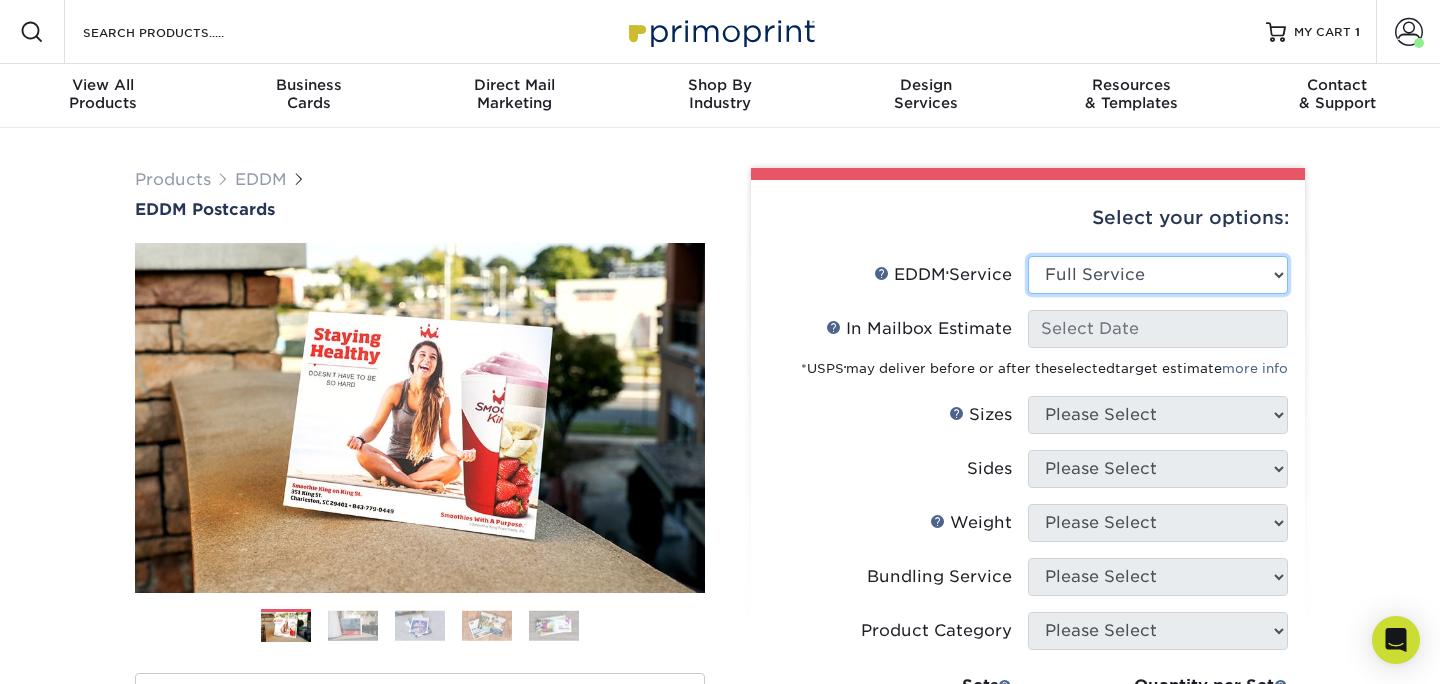 click on "Full Service" at bounding box center [0, 0] 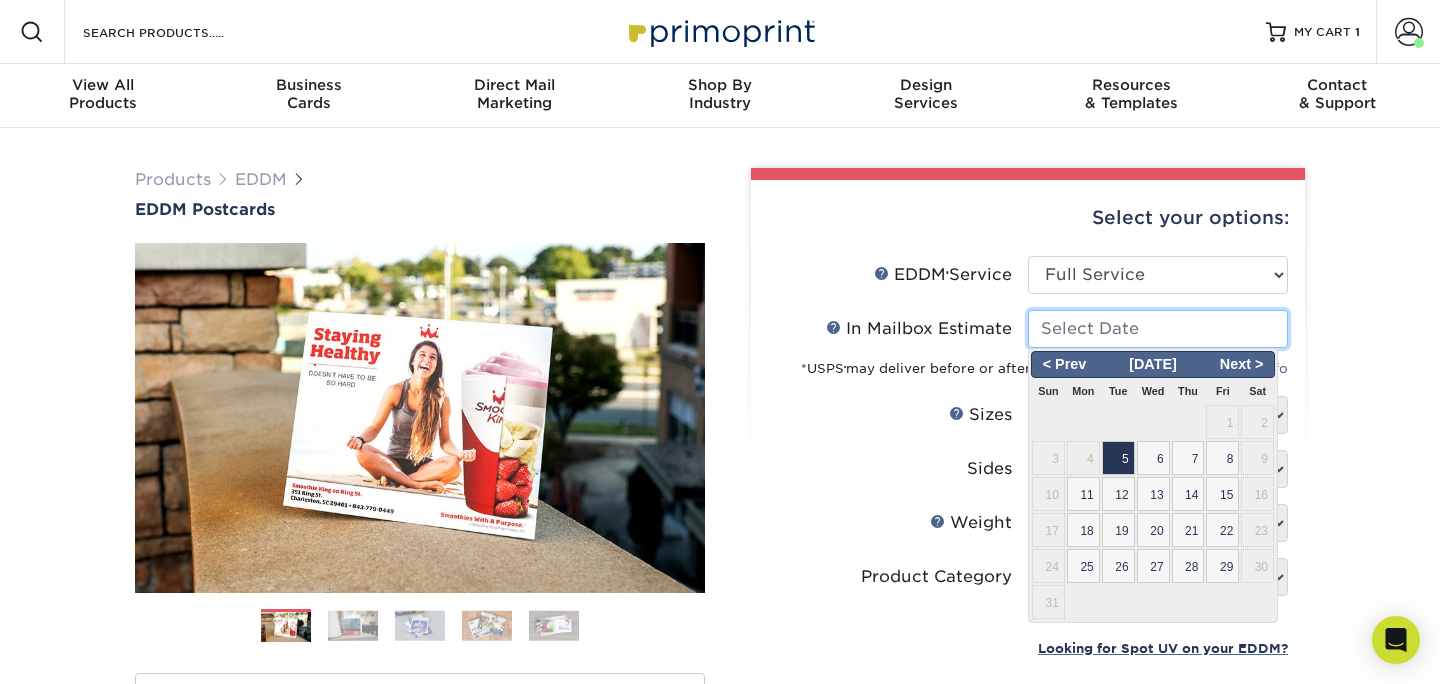 click on "In Mailbox Estimate Help In Mailbox Estimate" at bounding box center [1158, 329] 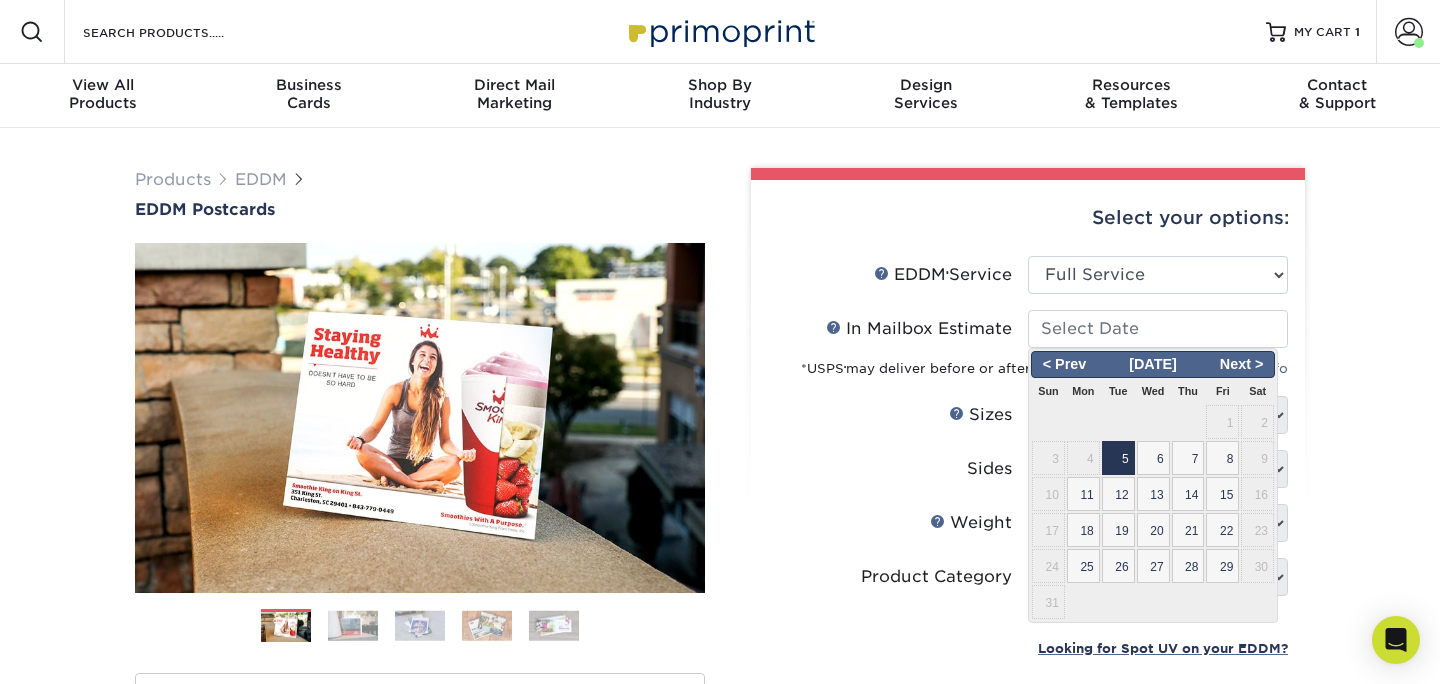 click on "5" at bounding box center [1118, 458] 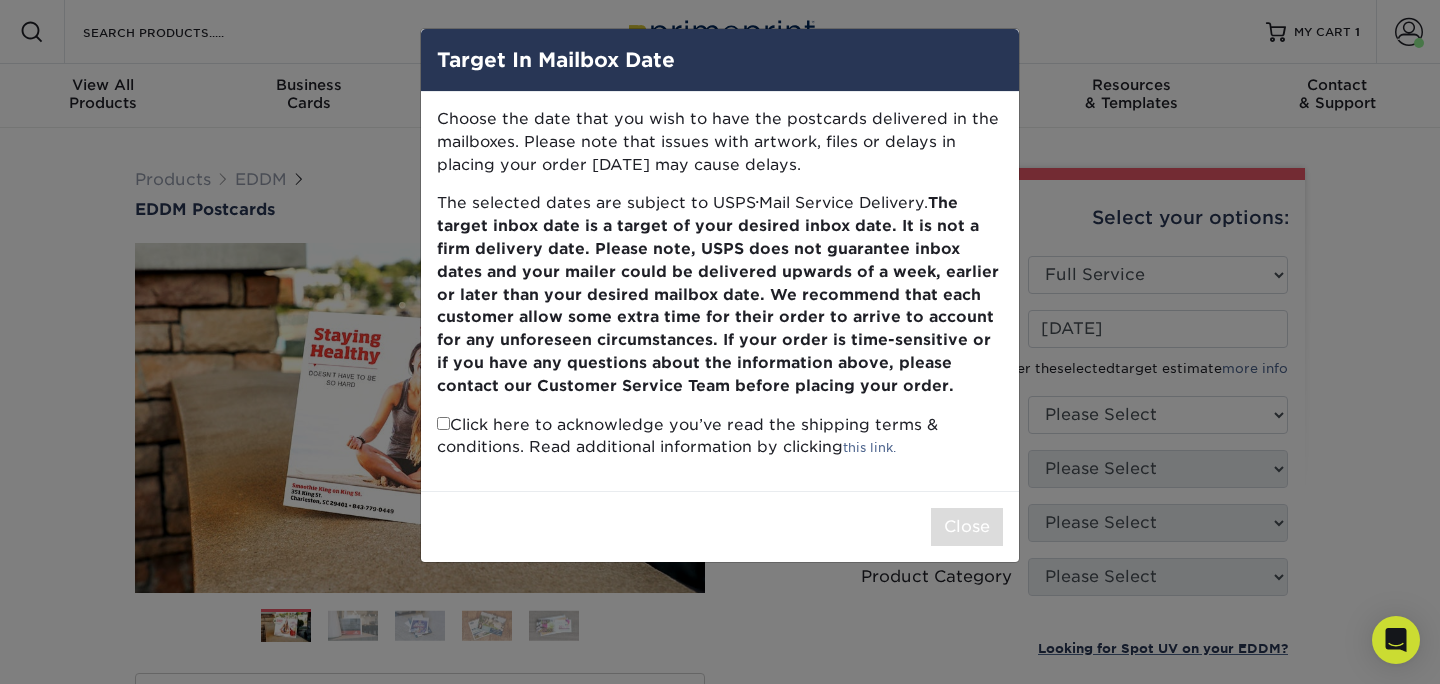 click at bounding box center [443, 423] 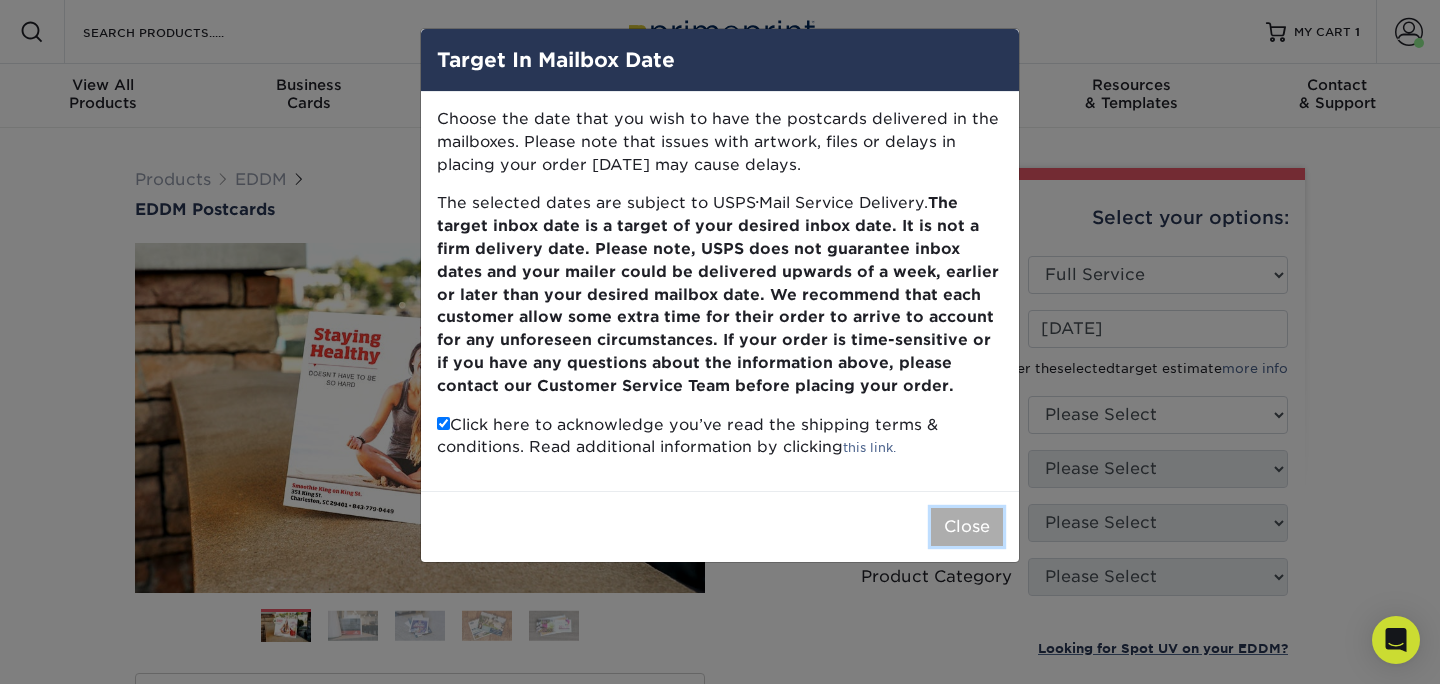 click on "Close" at bounding box center (967, 527) 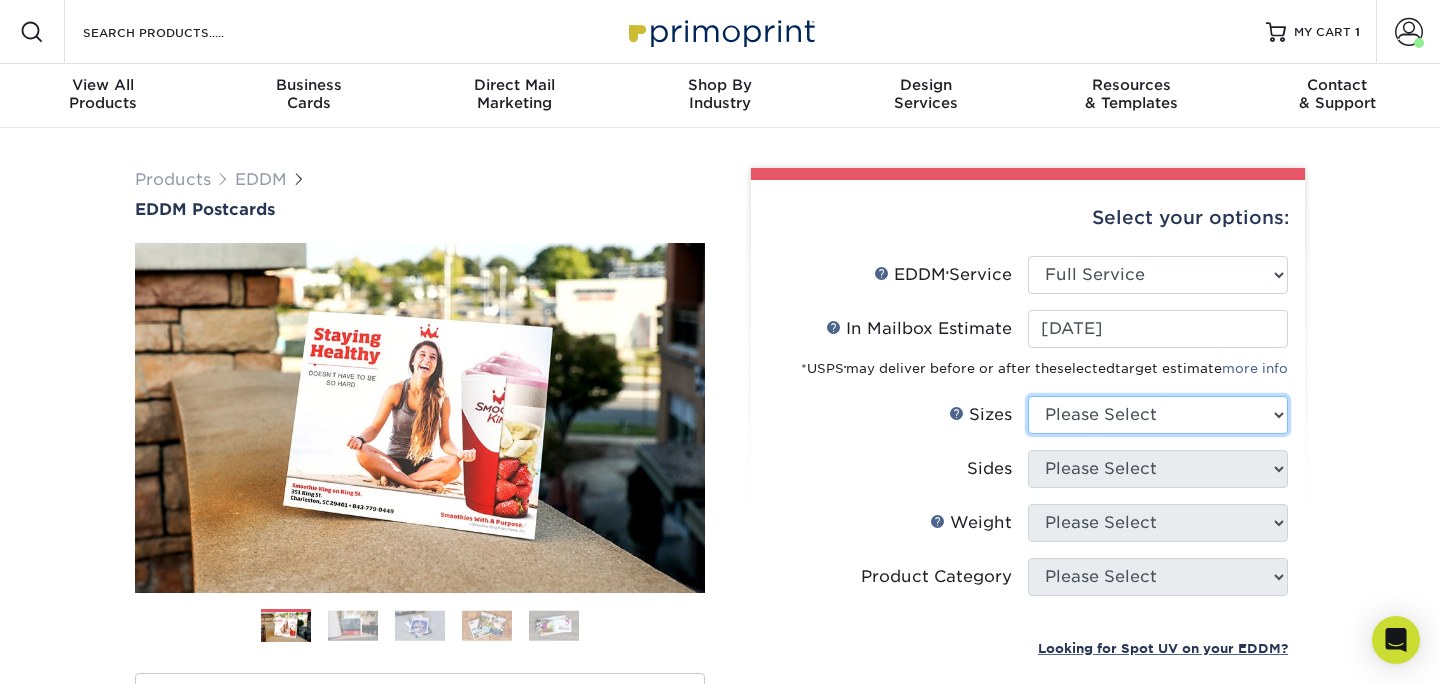 click on "Please Select
4.5" x 12"
6" x 12"
6.5" x 8"
6.5" x 9"
6.5" x 12"
7" x 8.5"
8" x 10"
8.5" x 11"
8.5" x 14"" at bounding box center [1158, 415] 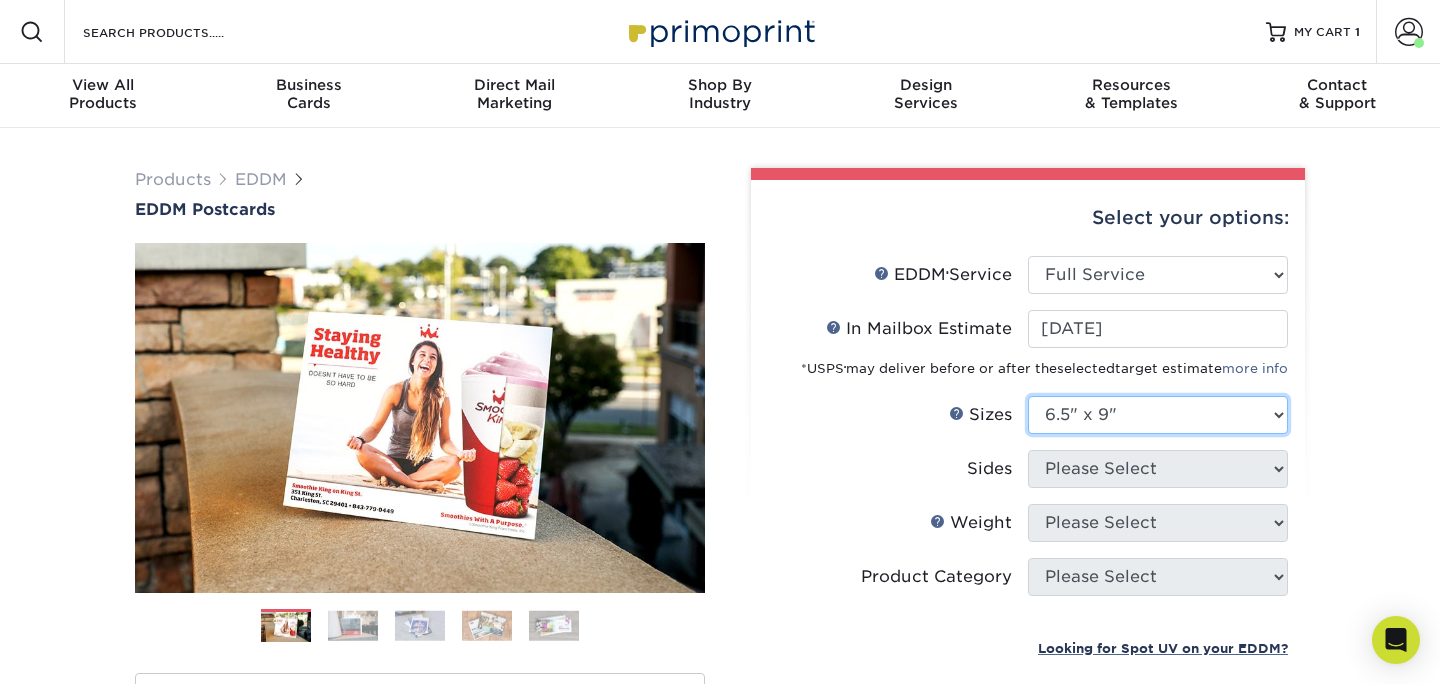 click on "6.5" x 9"" at bounding box center [0, 0] 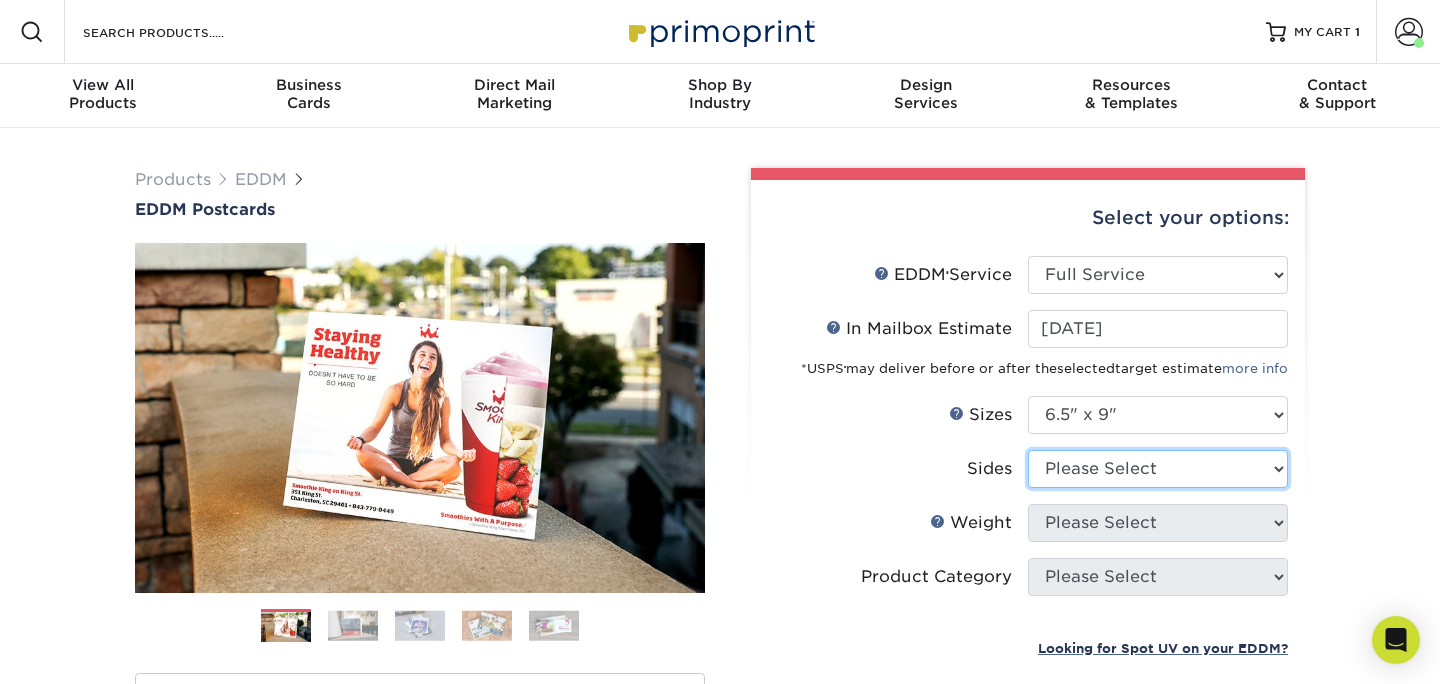 select on "13abbda7-1d64-4f25-8bb2-c179b224825d" 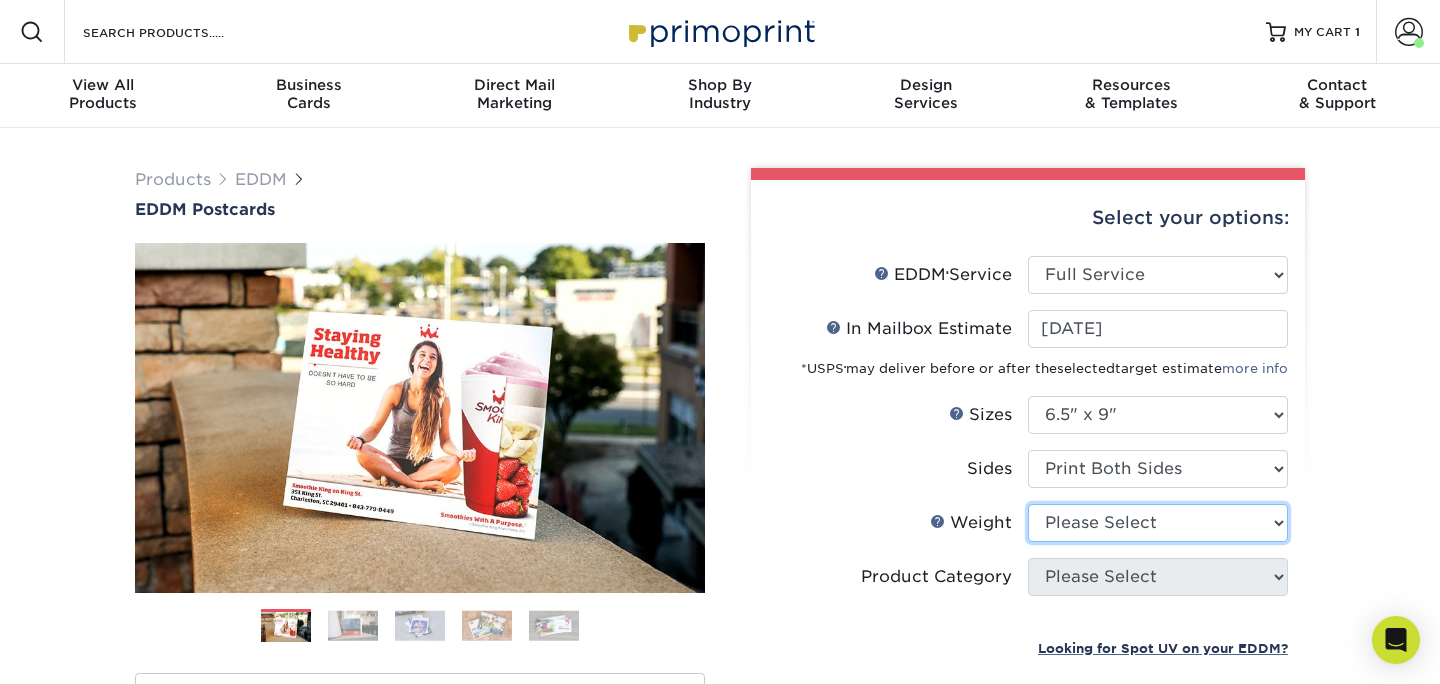 select on "14PT" 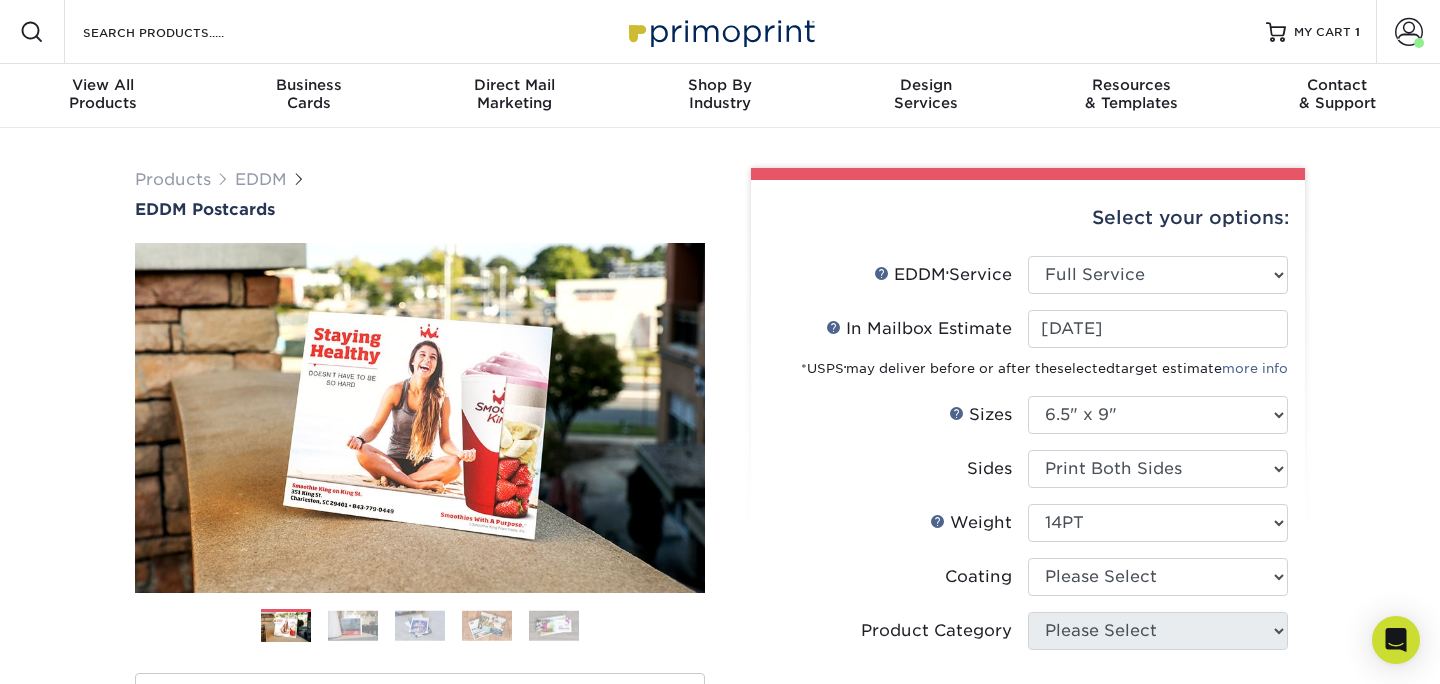 click on "Products
EDDM
EDDM Postcards
Previous Next" at bounding box center (720, 662) 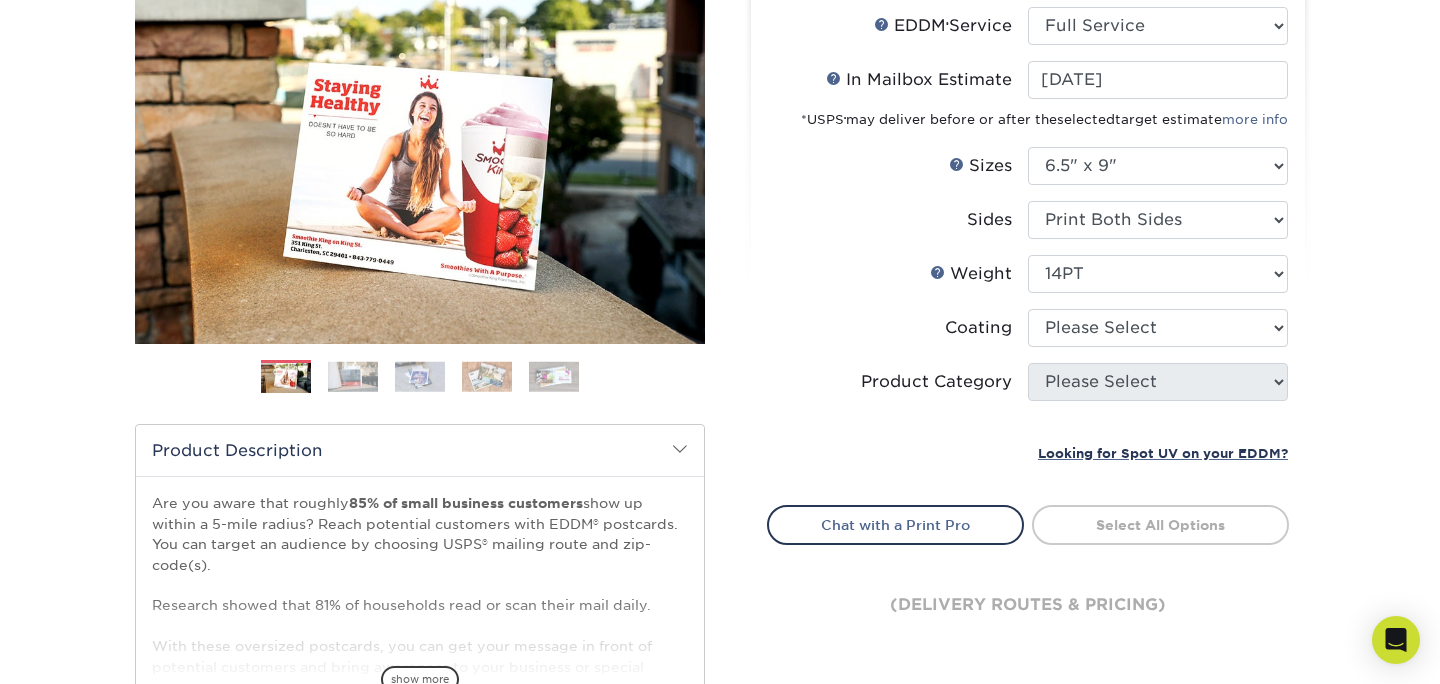 scroll, scrollTop: 256, scrollLeft: 0, axis: vertical 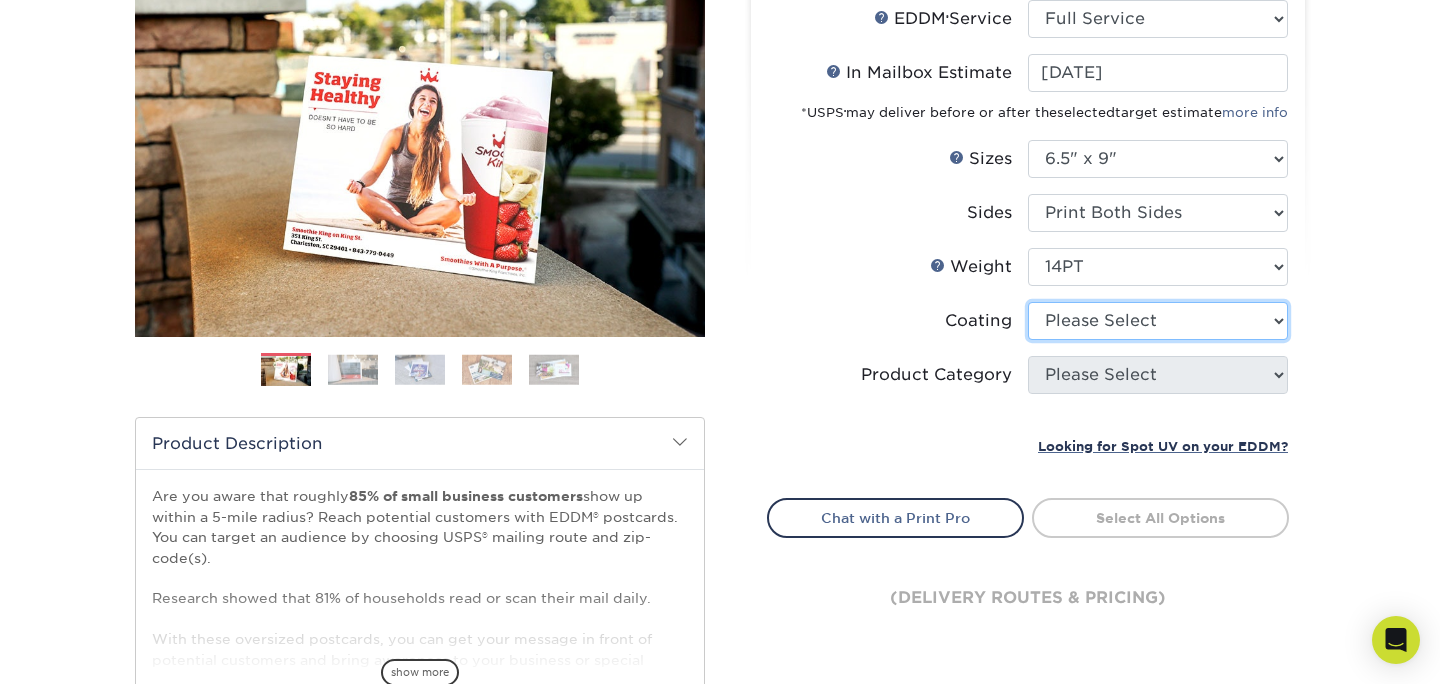 select on "121bb7b5-3b4d-429f-bd8d-bbf80e953313" 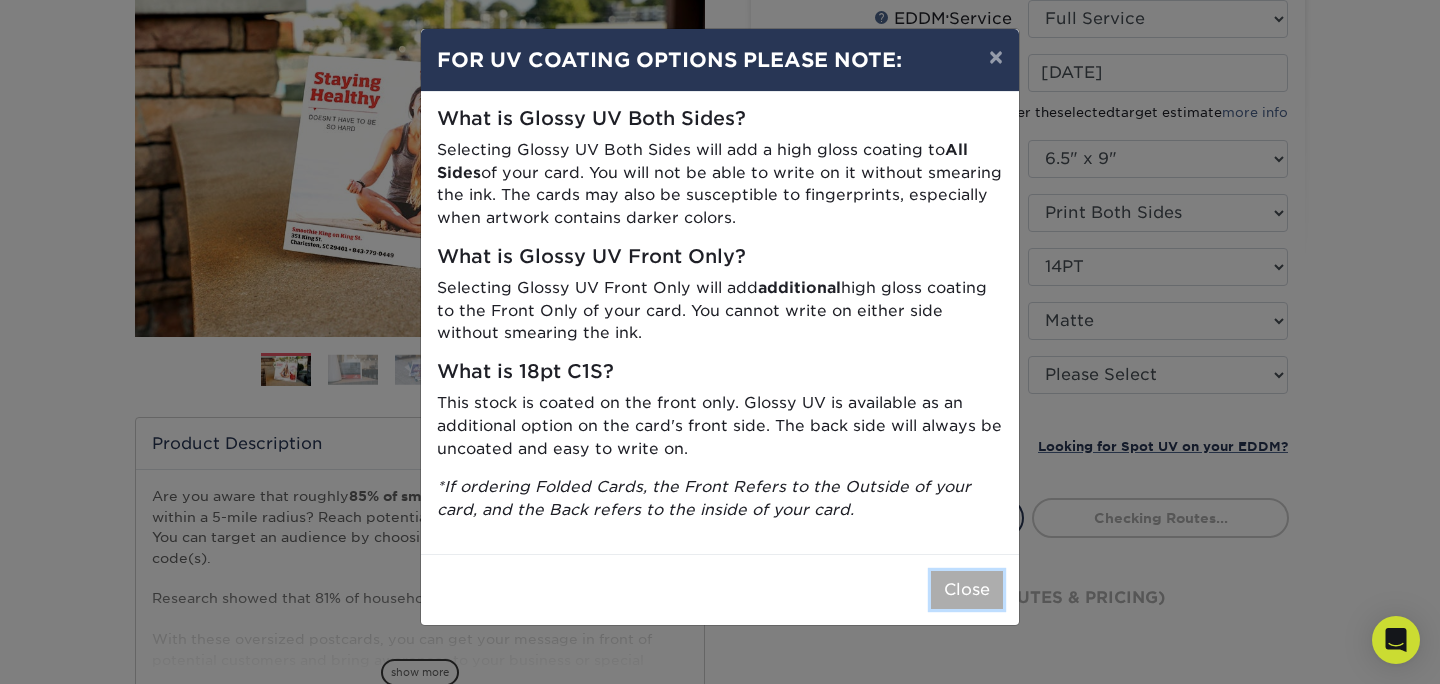 click on "Close" at bounding box center [967, 590] 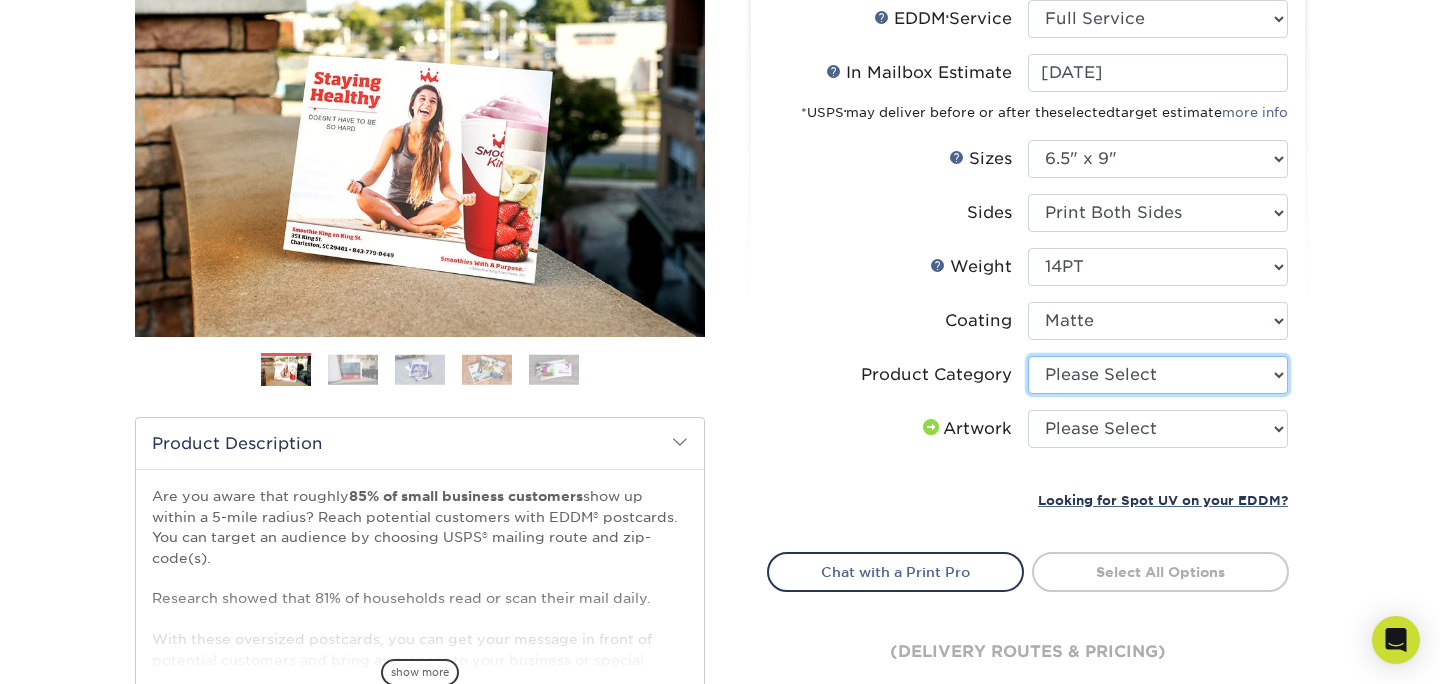 select on "9b7272e0-d6c8-4c3c-8e97-d3a1bcdab858" 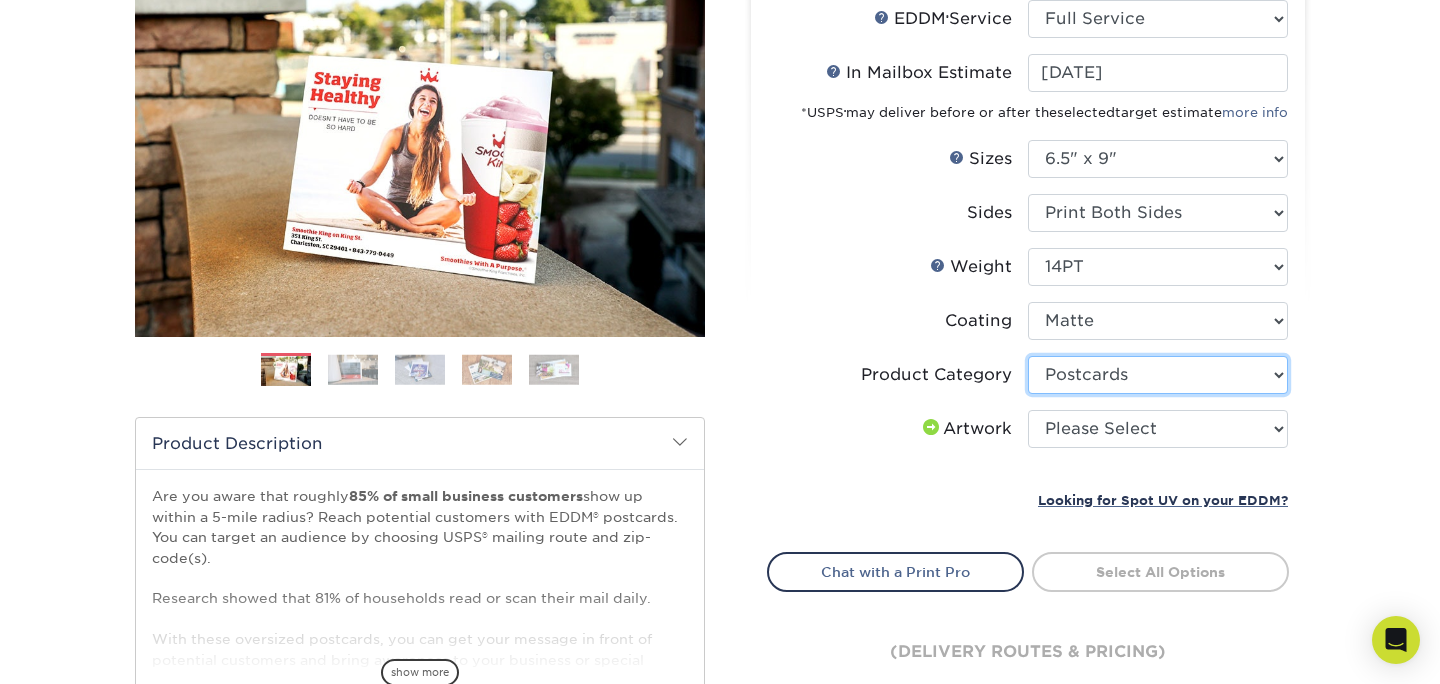 click on "Postcards" at bounding box center (0, 0) 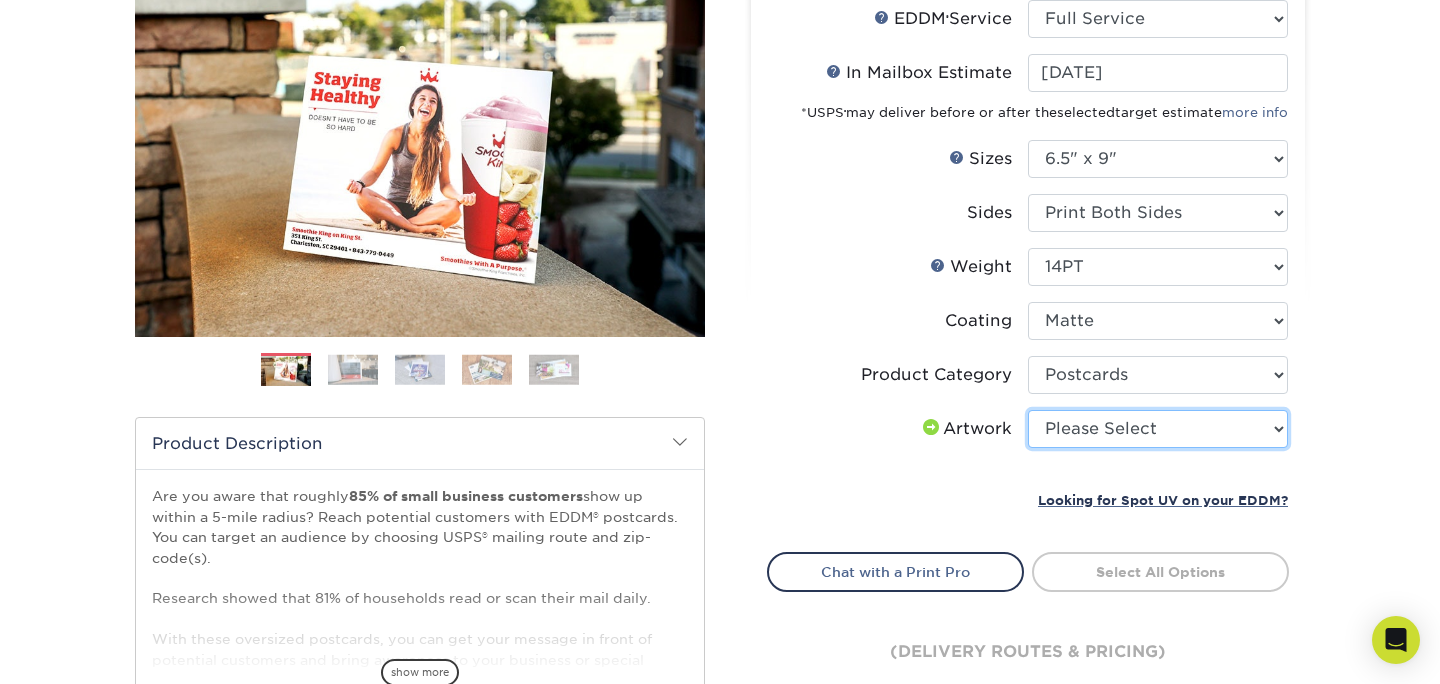 select on "upload" 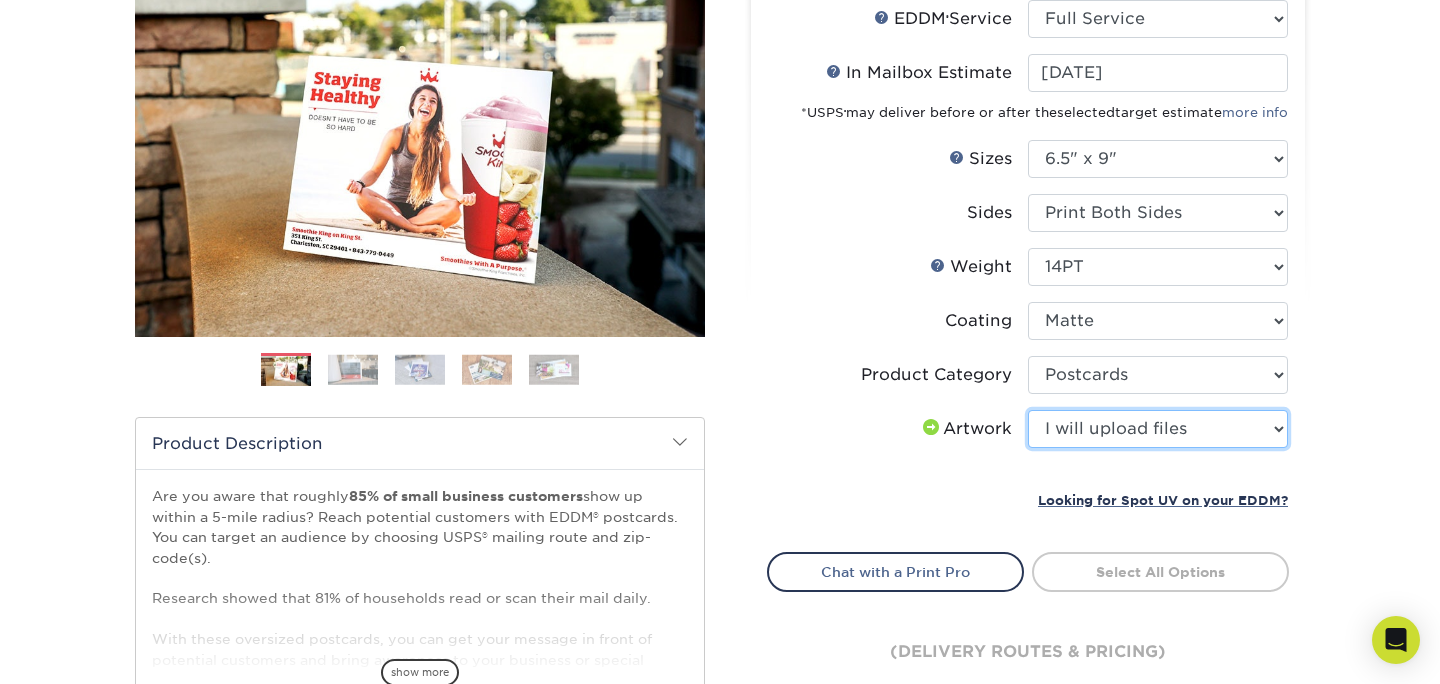click on "I will upload files" at bounding box center [0, 0] 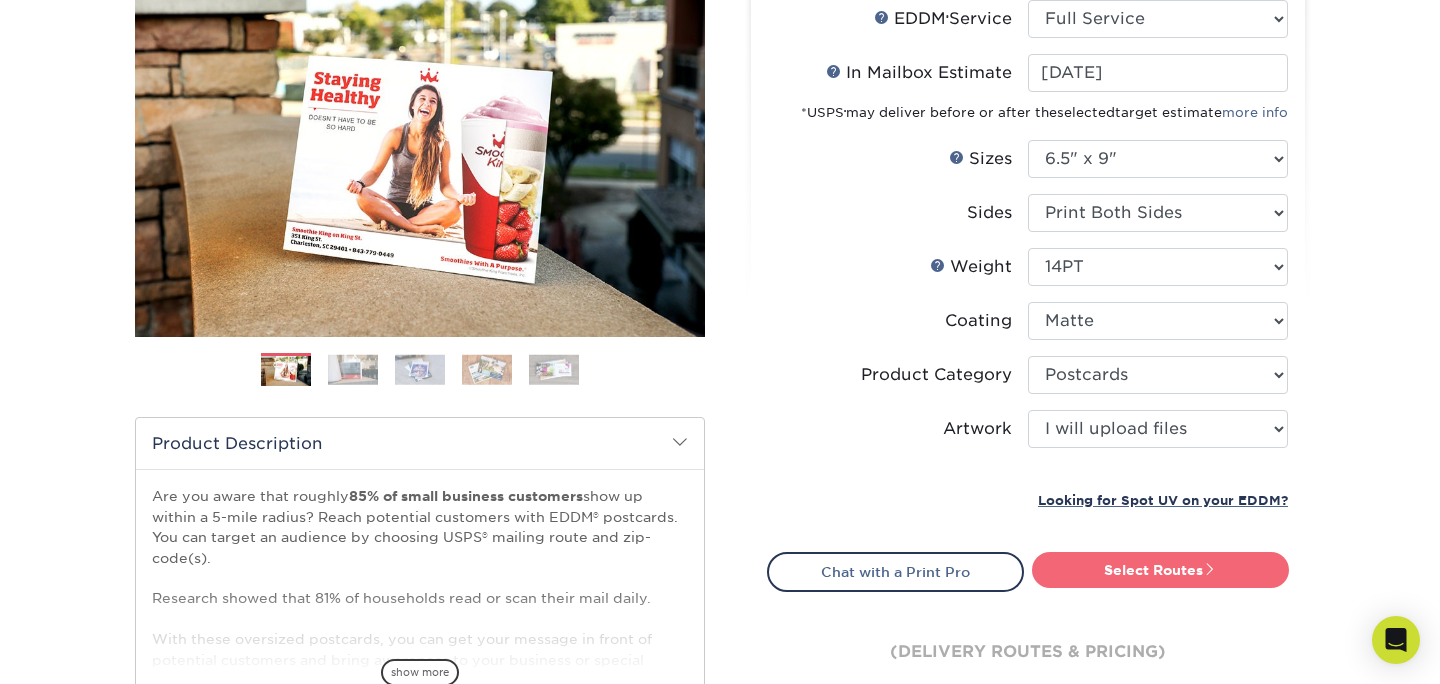 click on "Select Routes" at bounding box center [1160, 570] 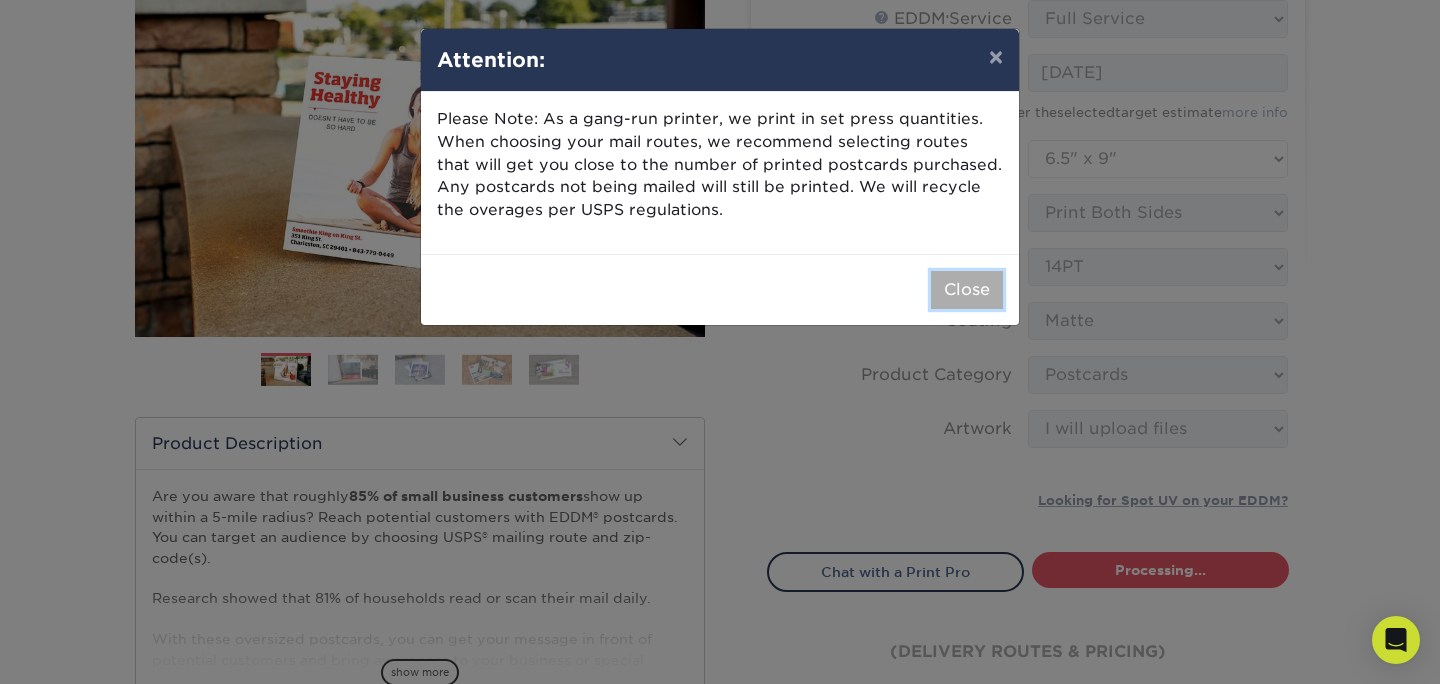 click on "Close" at bounding box center [967, 290] 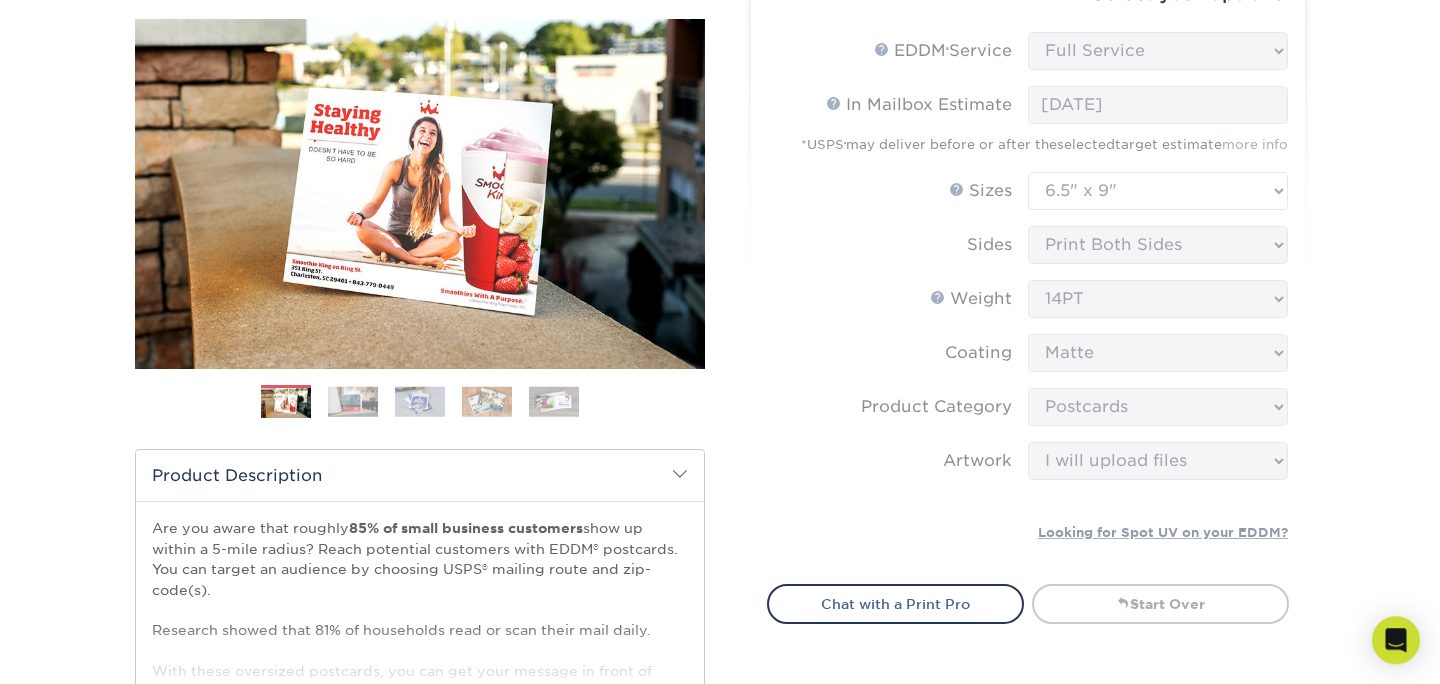 scroll, scrollTop: 326, scrollLeft: 0, axis: vertical 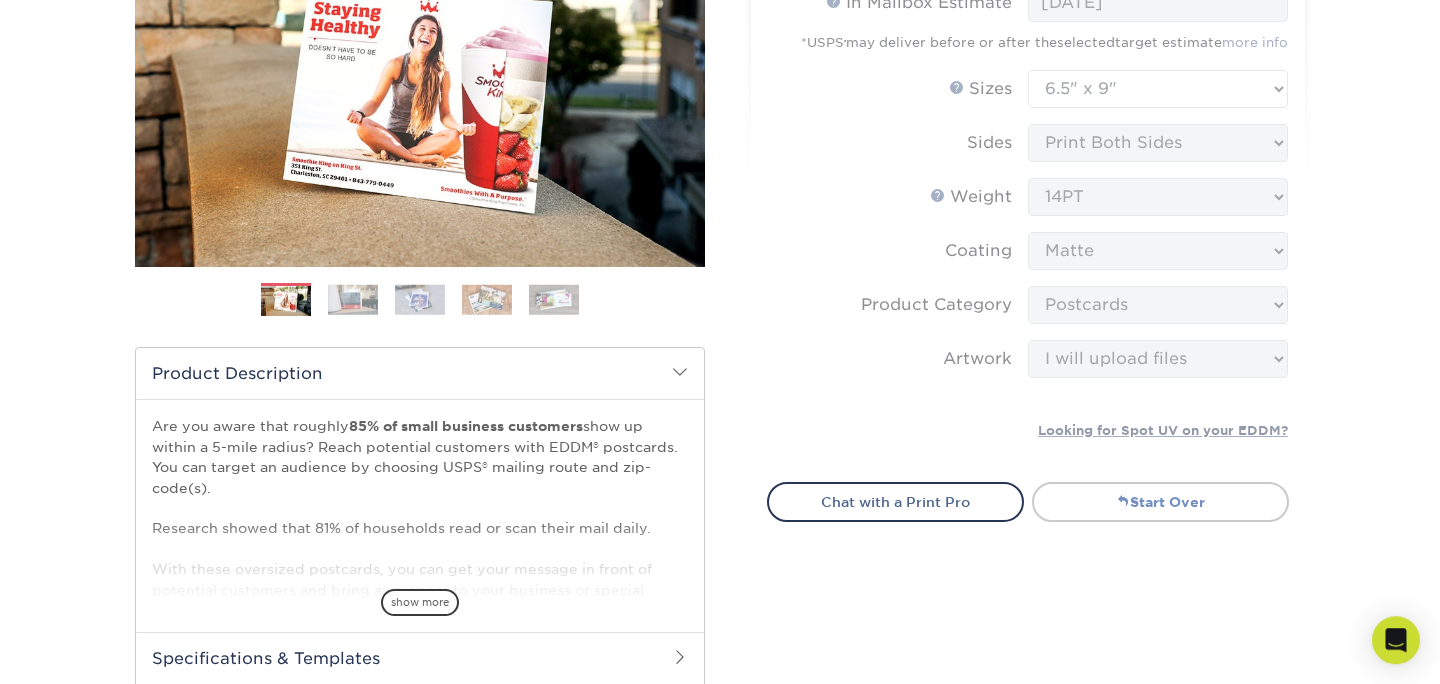 click on "Start Over" at bounding box center (1160, 502) 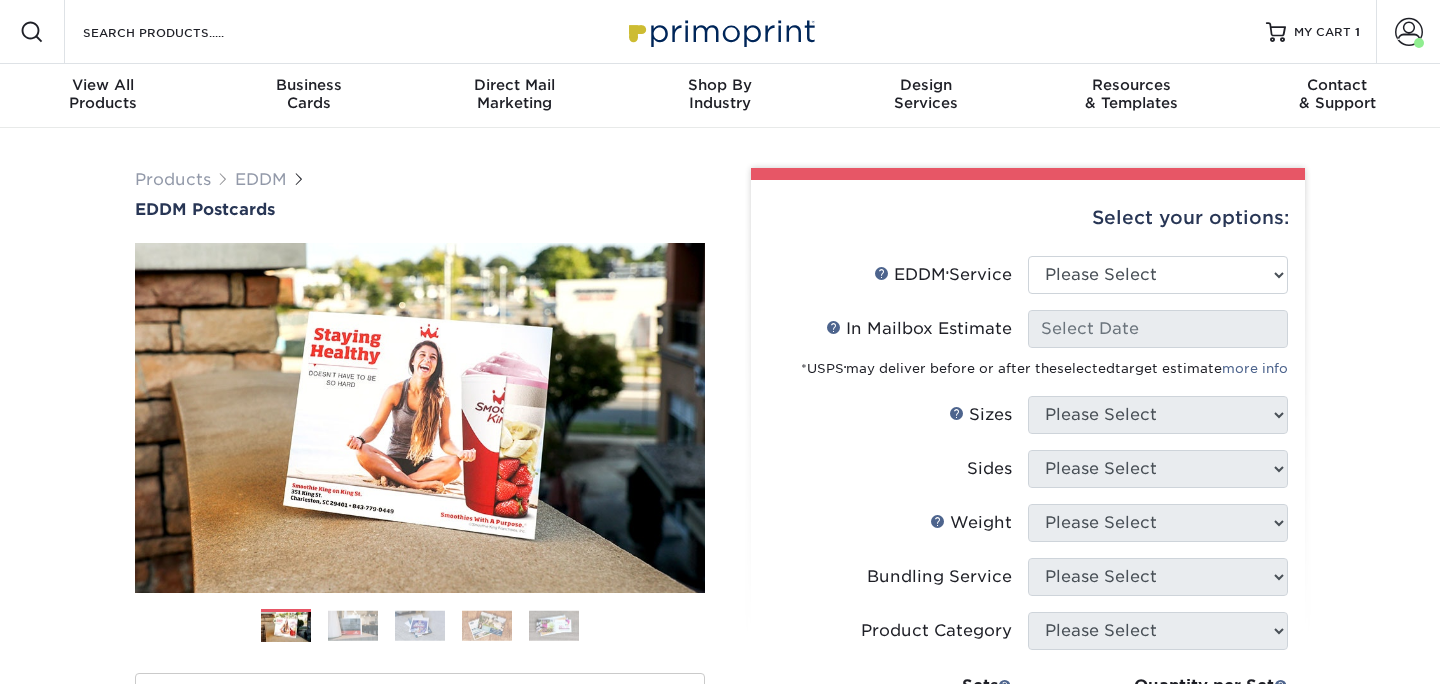 scroll, scrollTop: 0, scrollLeft: 0, axis: both 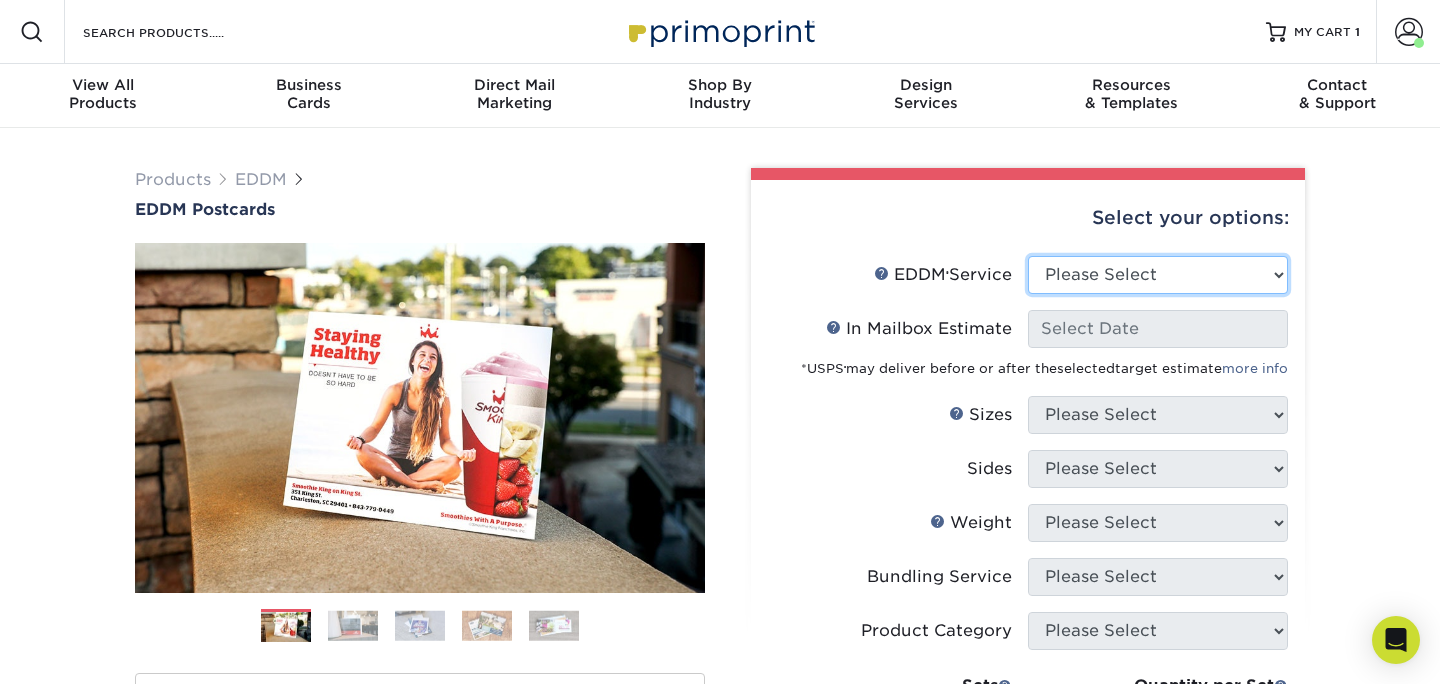 select on "print_only" 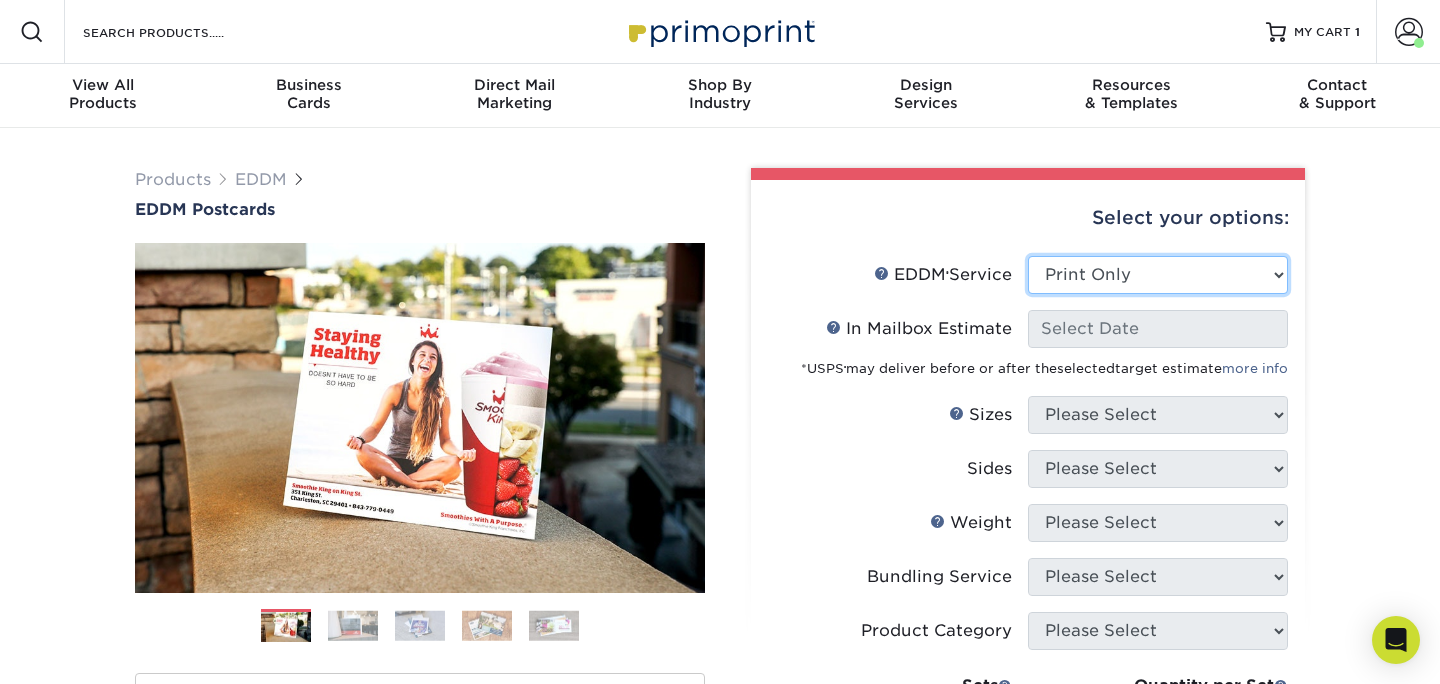 click on "Print Only" at bounding box center [0, 0] 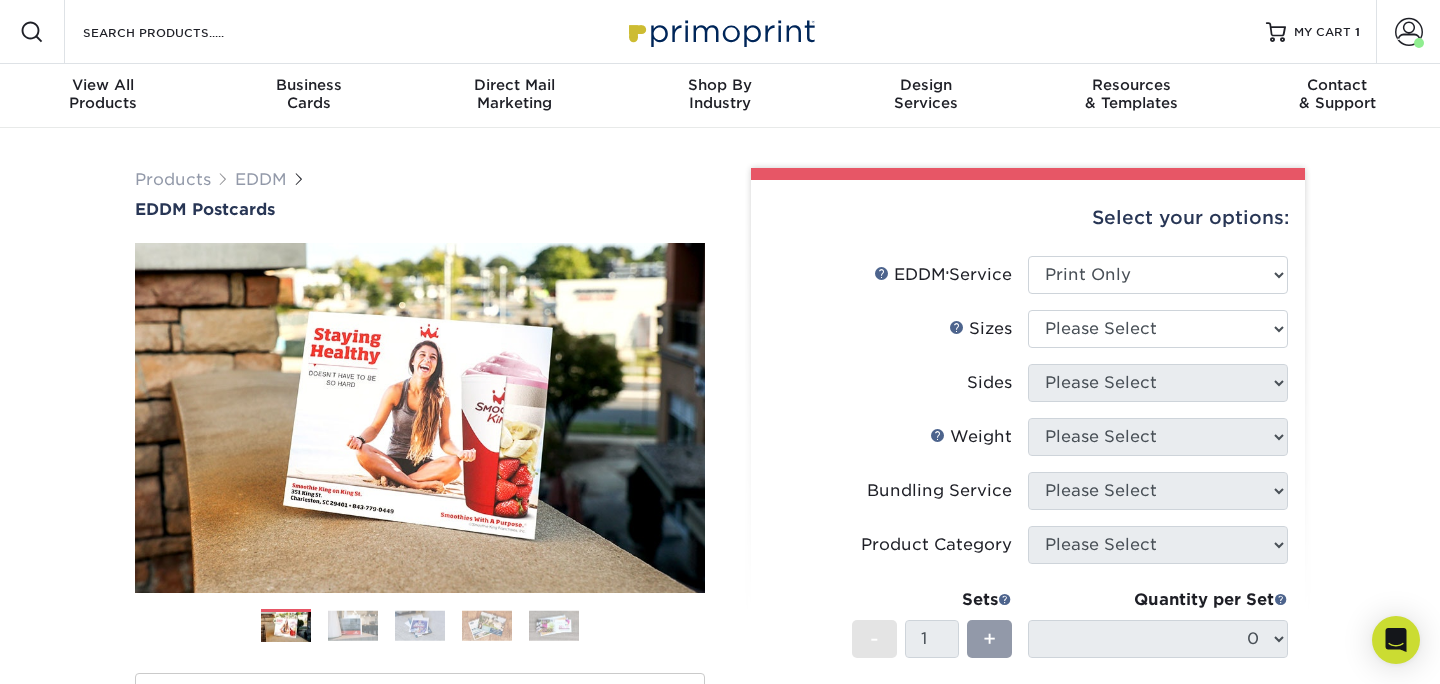 click on "Products
EDDM
EDDM Postcards
Previous Next" at bounding box center [720, 662] 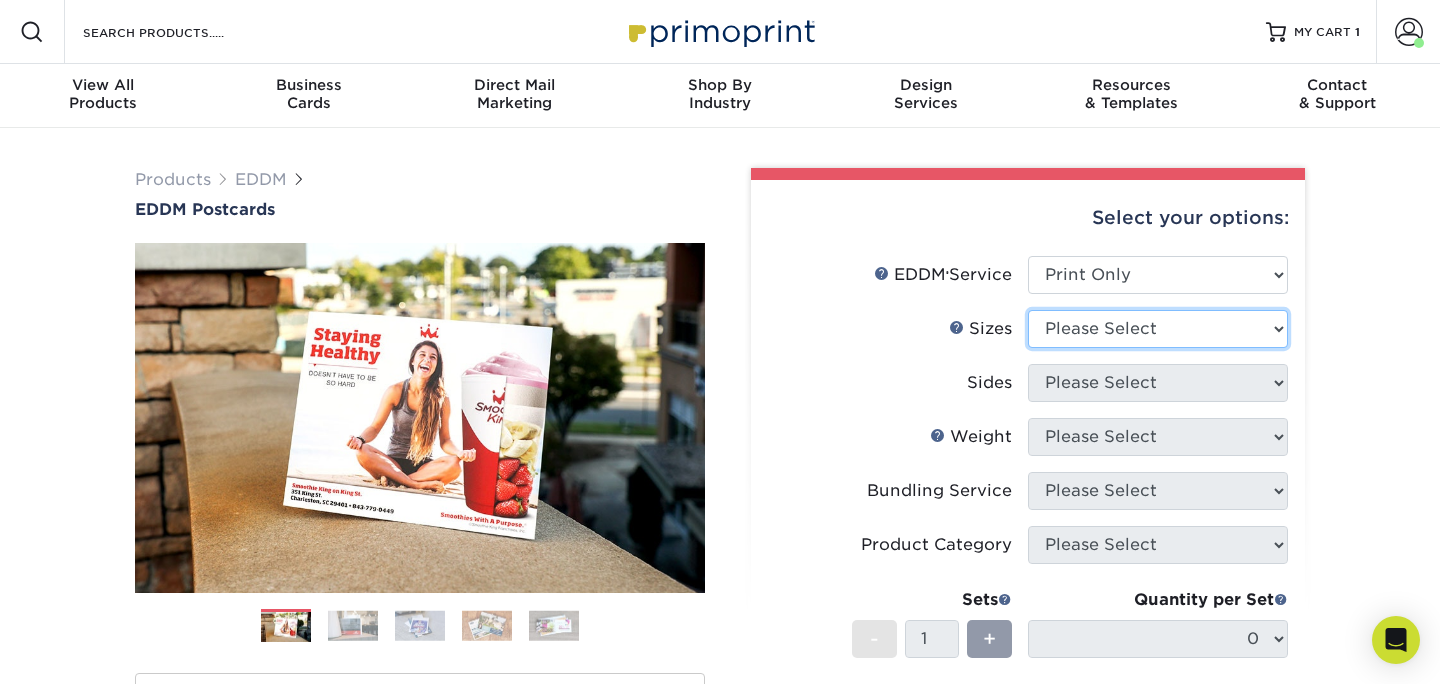 select on "6.50x9.00" 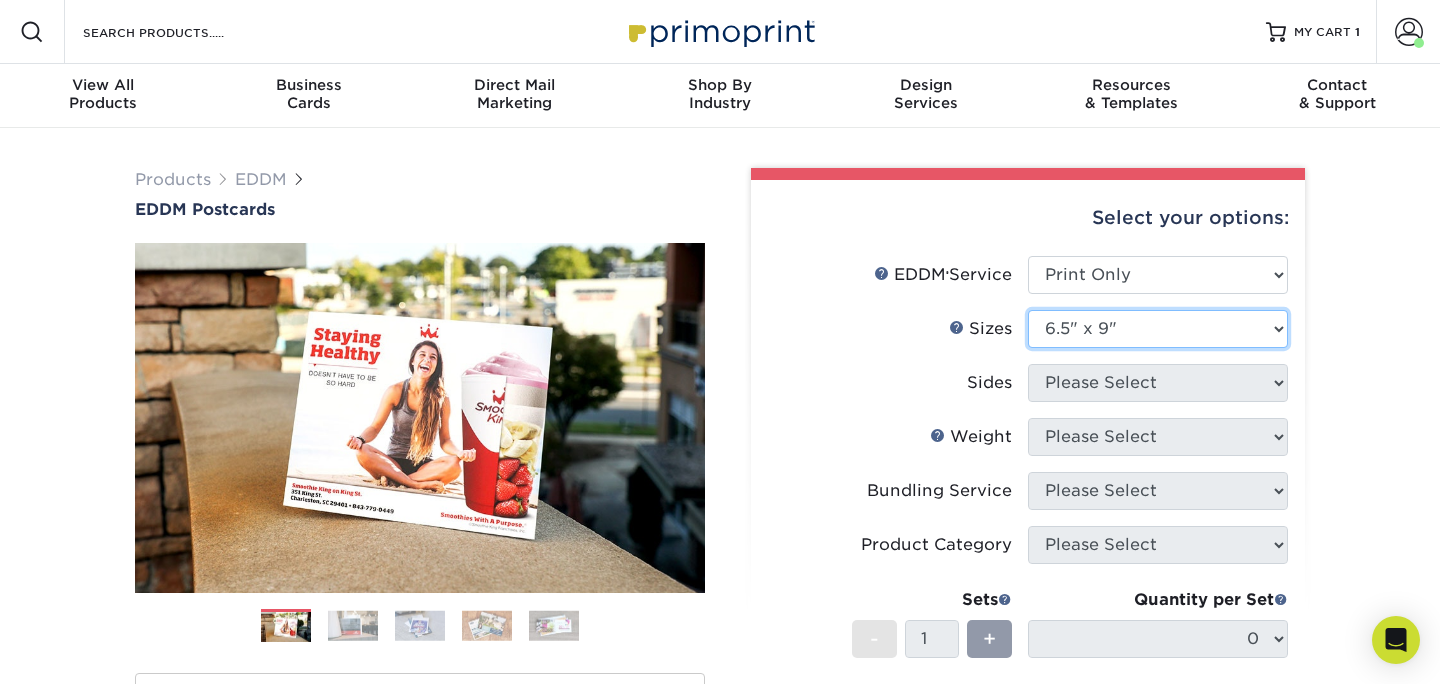 click on "6.5" x 9"" at bounding box center (0, 0) 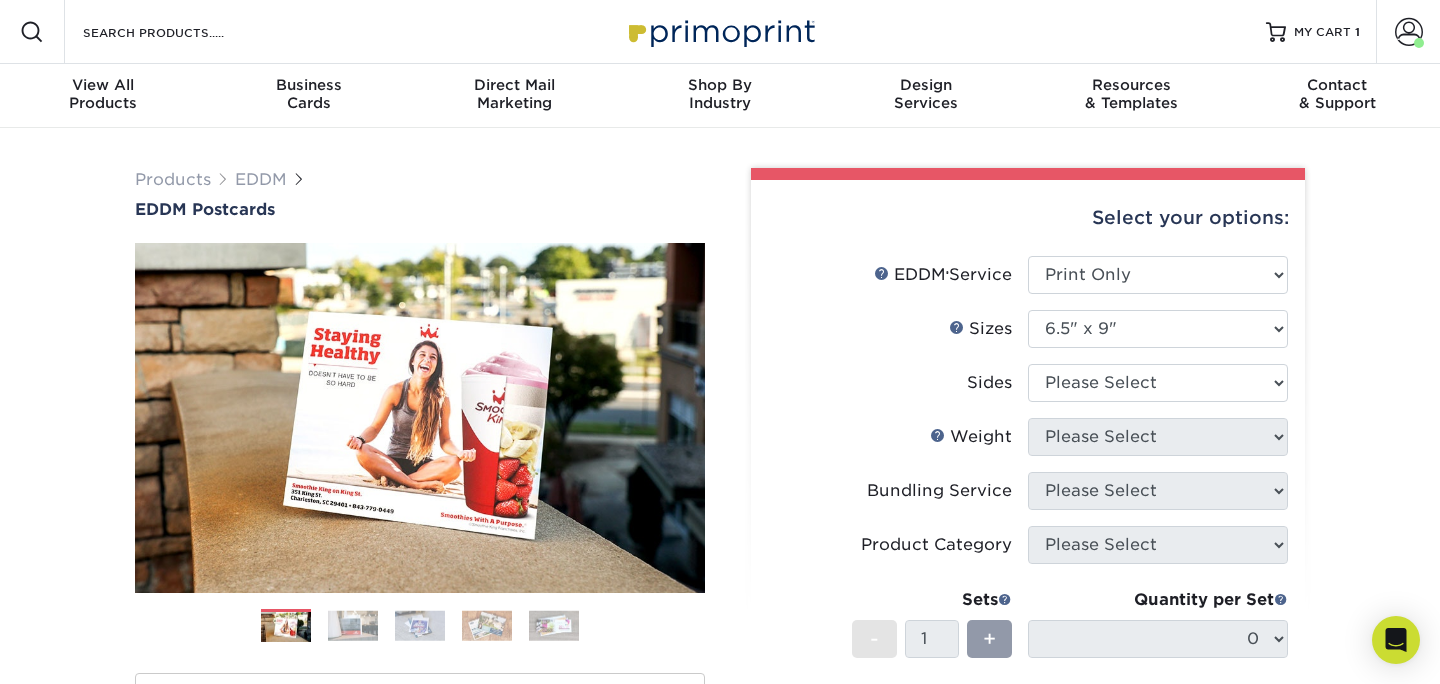 click on "Products
EDDM
EDDM Postcards
Previous Next" at bounding box center (720, 662) 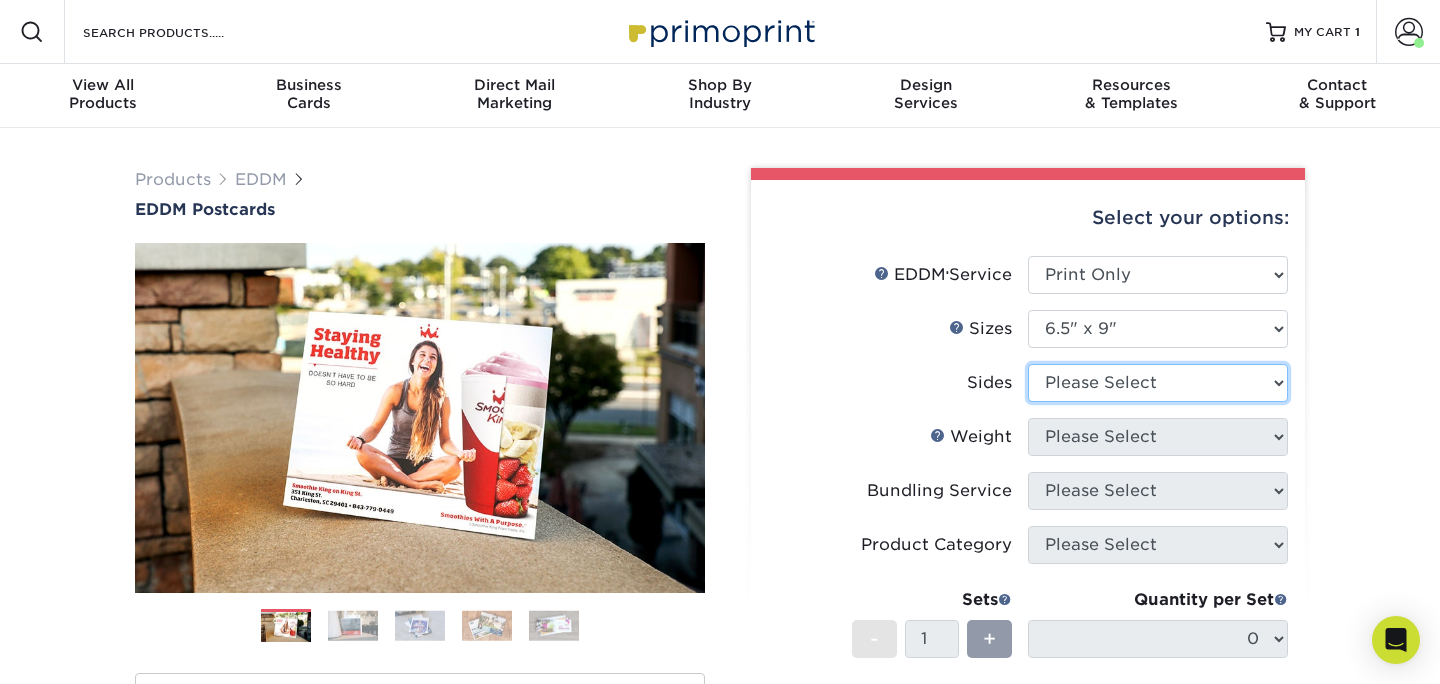 select on "13abbda7-1d64-4f25-8bb2-c179b224825d" 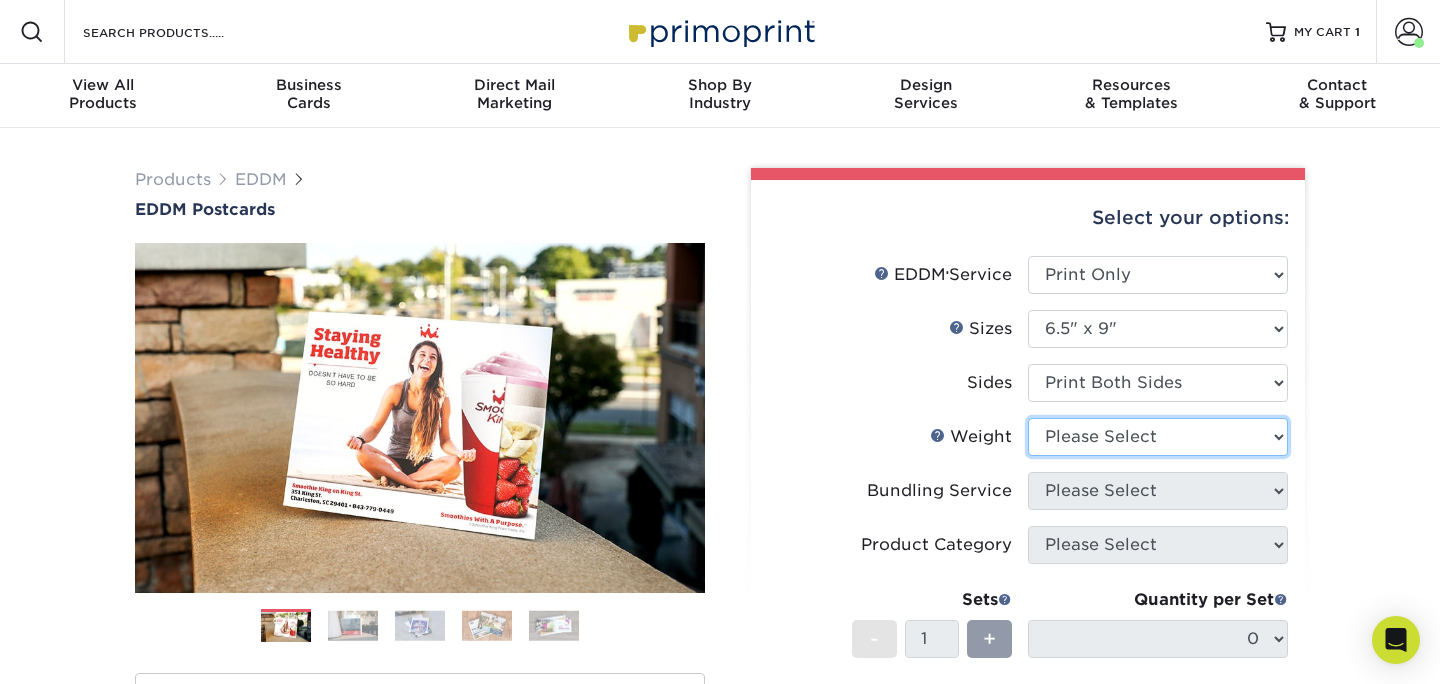 select on "14PT" 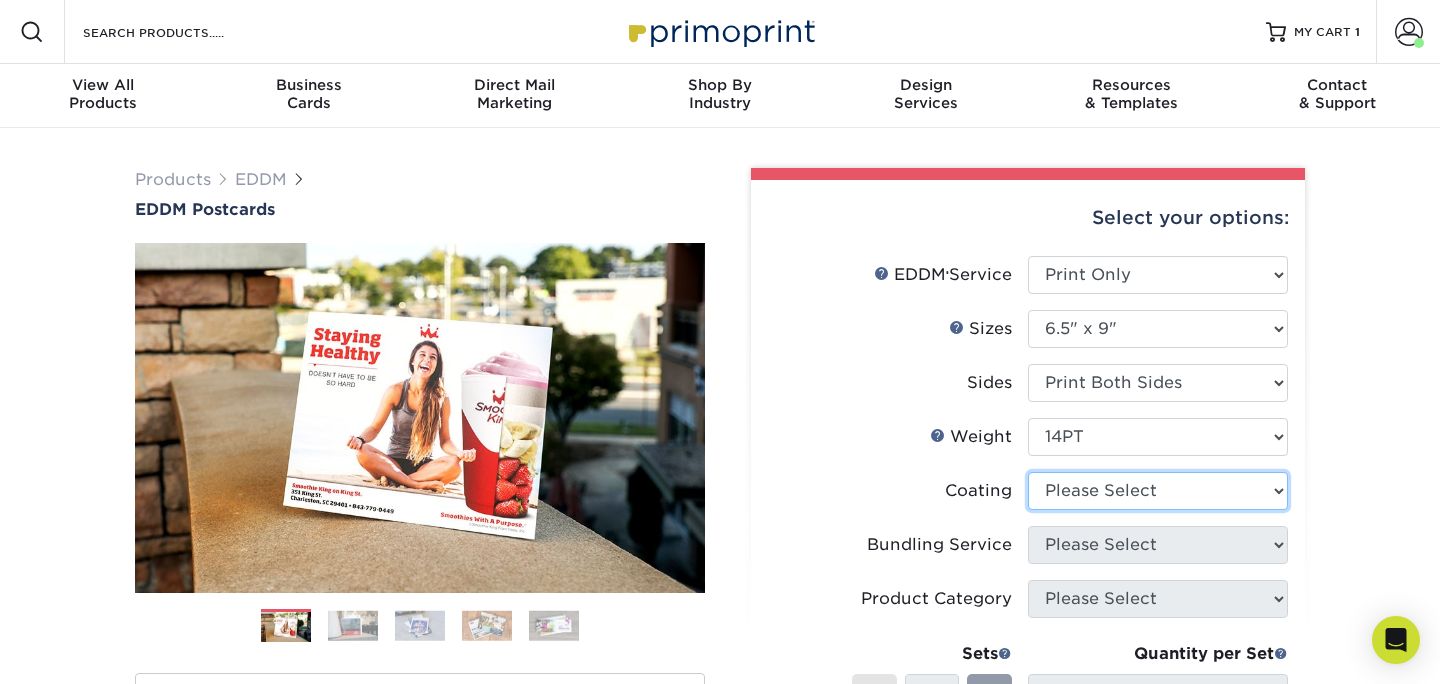 select on "121bb7b5-3b4d-429f-bd8d-bbf80e953313" 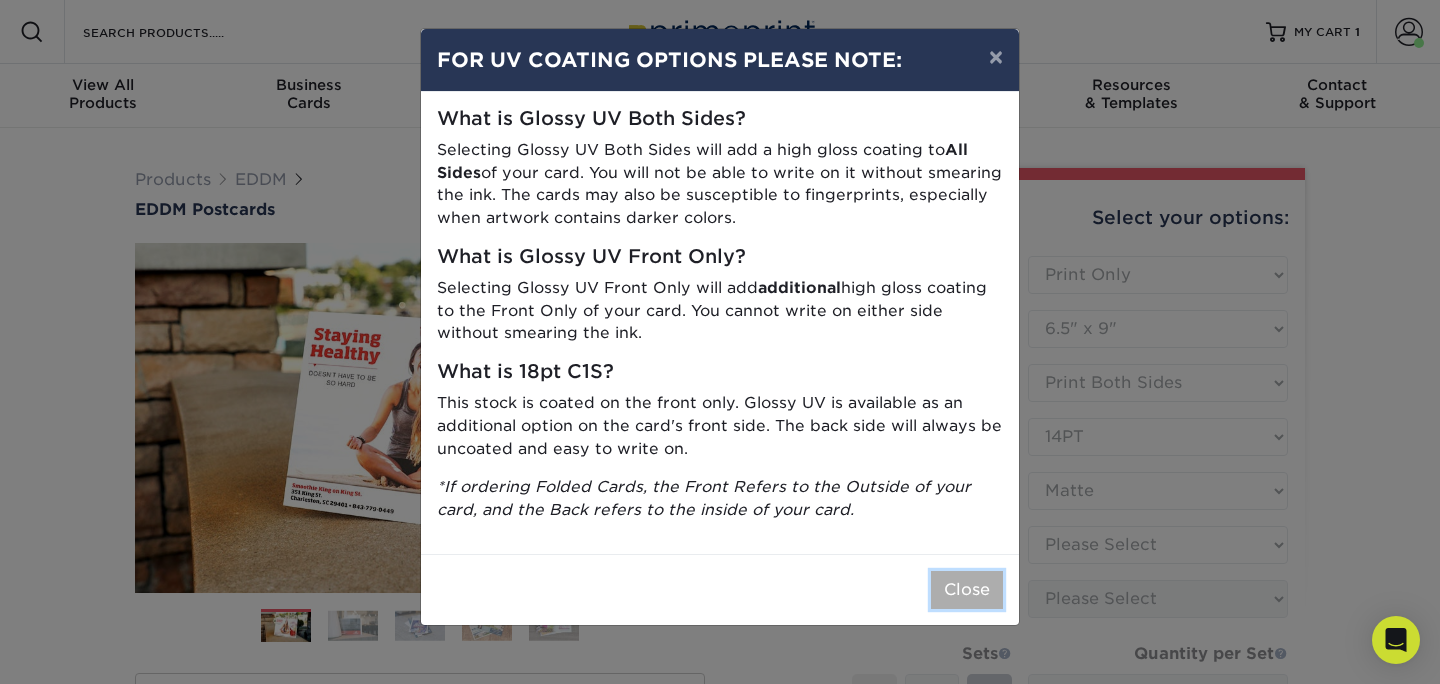 click on "Close" at bounding box center [967, 590] 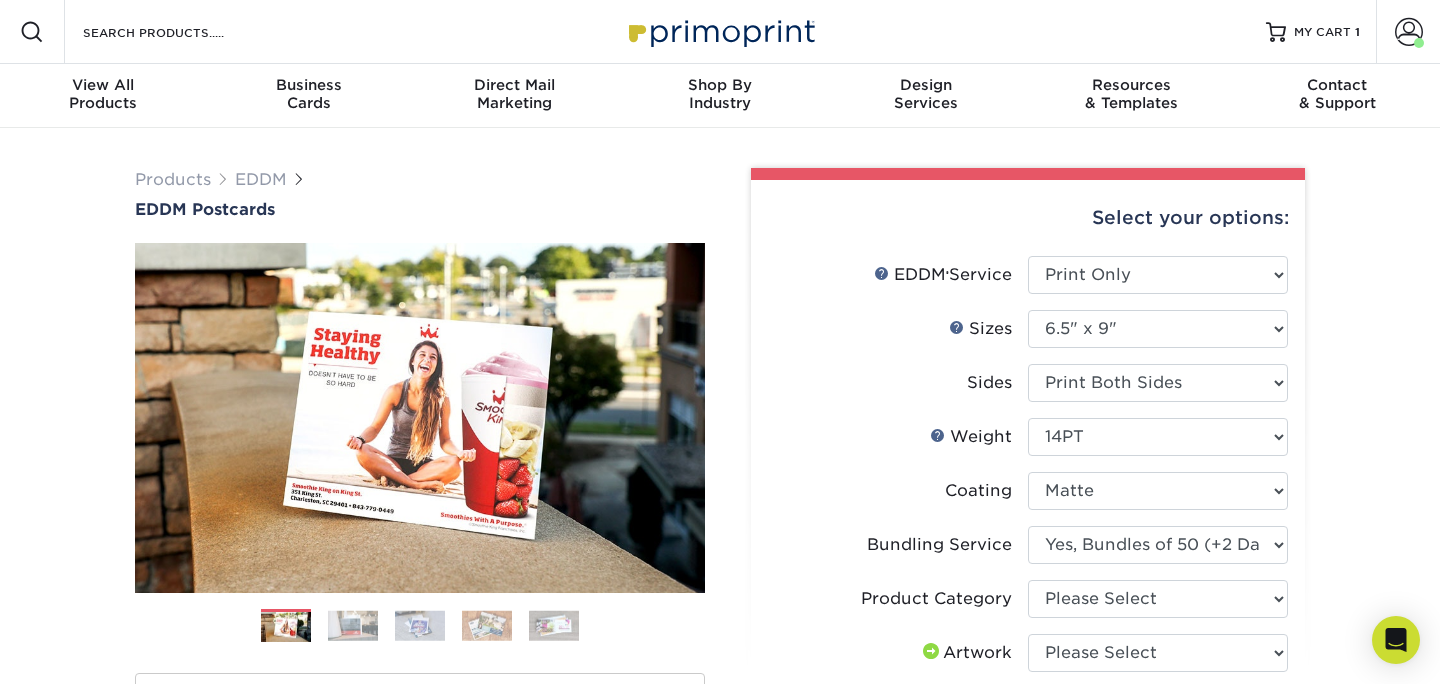click on "Yes, Bundles of 50 (+2 Days)" at bounding box center [0, 0] 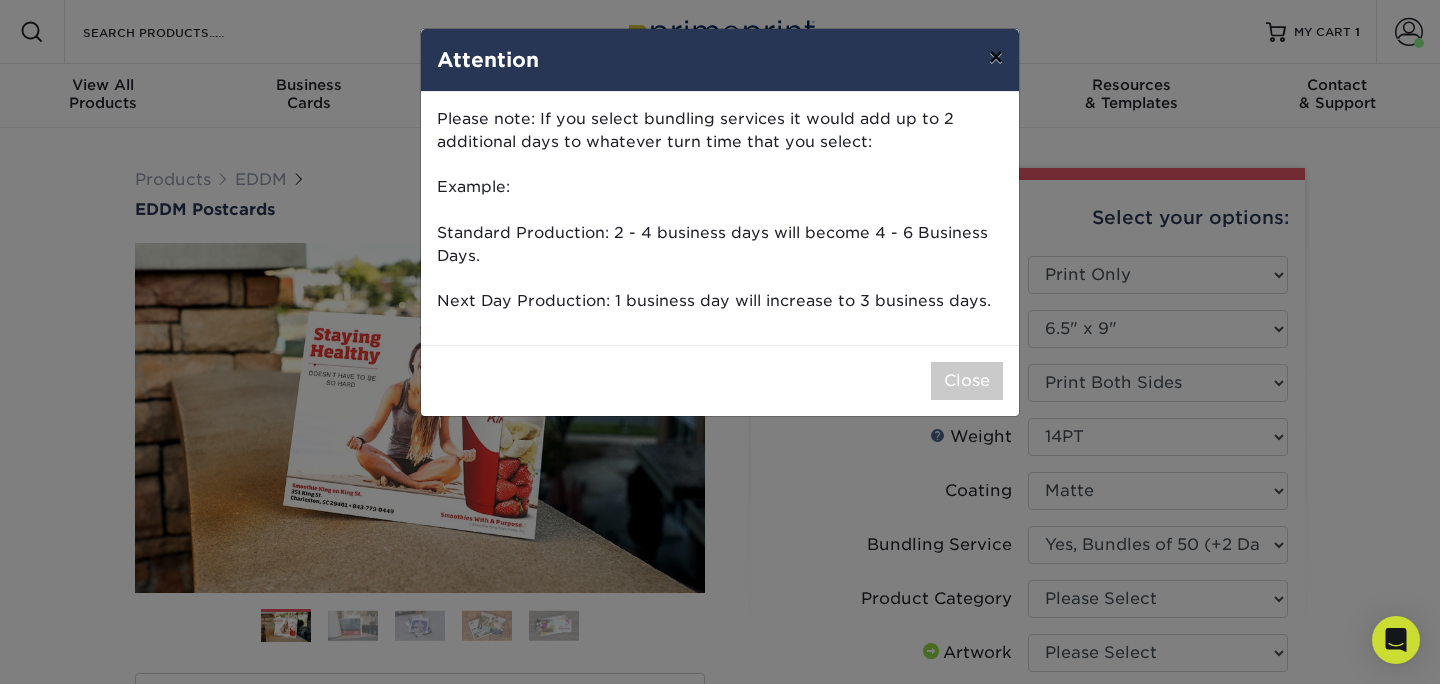 click on "×" at bounding box center (996, 57) 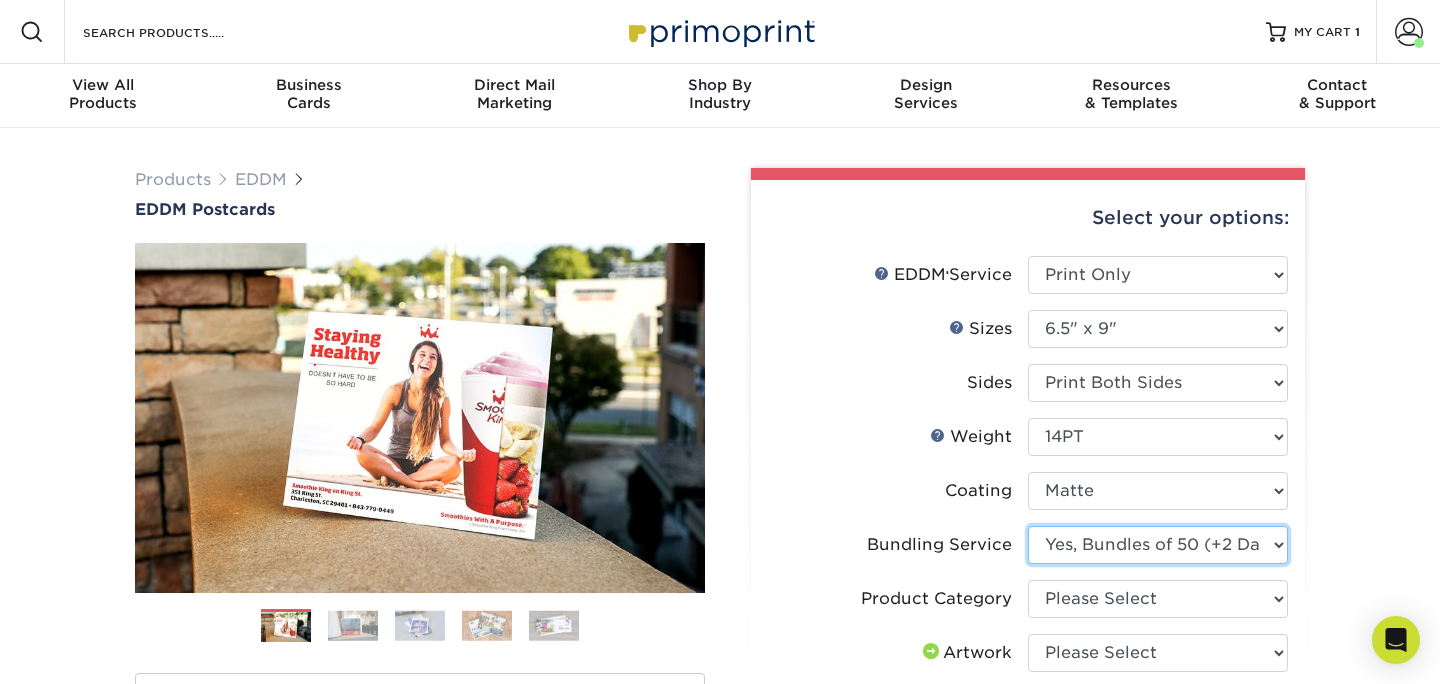 select on "58689abb-25c0-461c-a4c3-a80b627d6649" 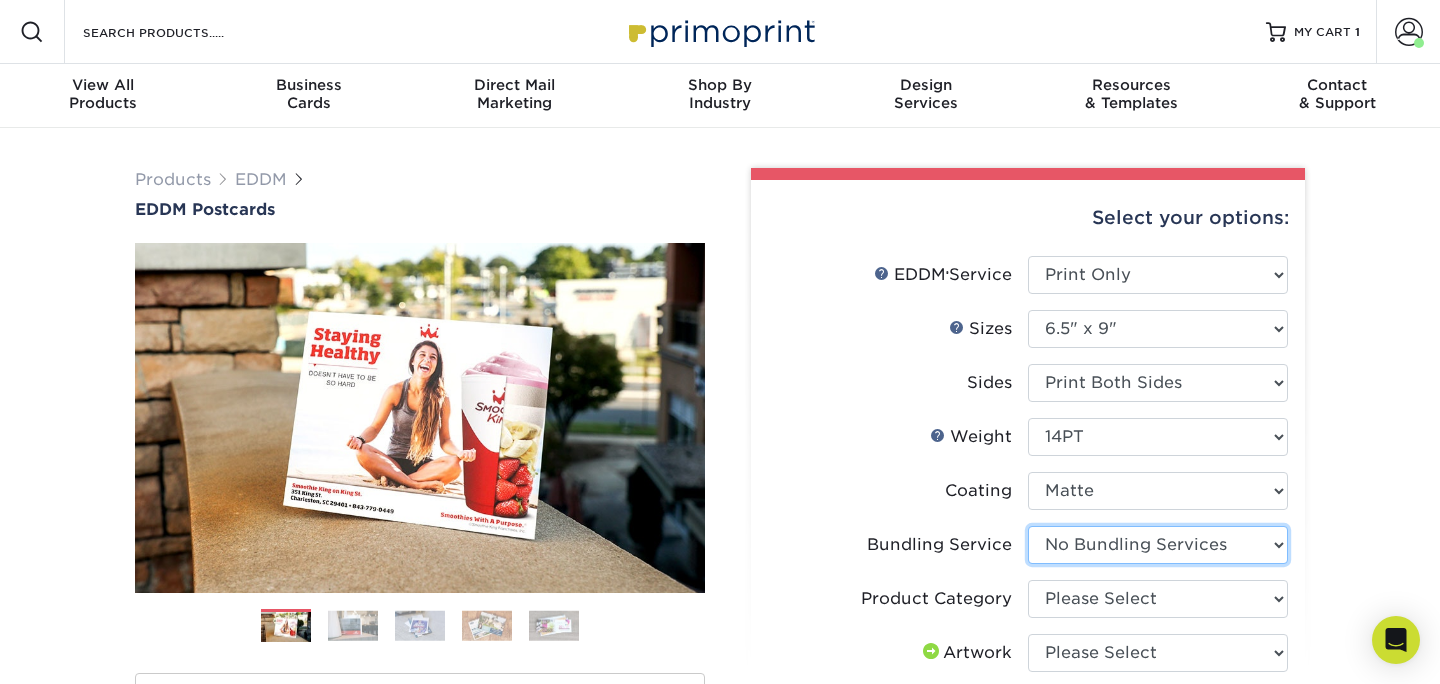 click on "No Bundling Services" at bounding box center (0, 0) 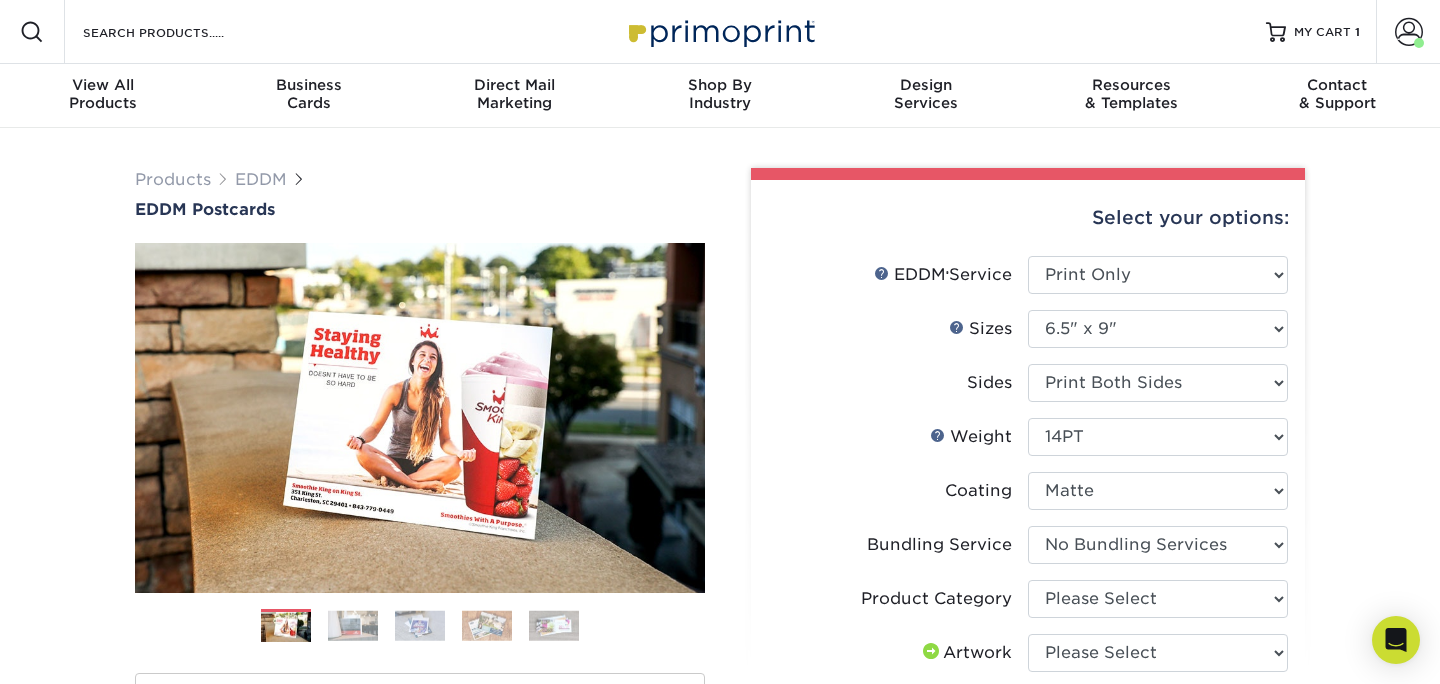click on "Products
EDDM
EDDM Postcards
Previous Next" at bounding box center (720, 696) 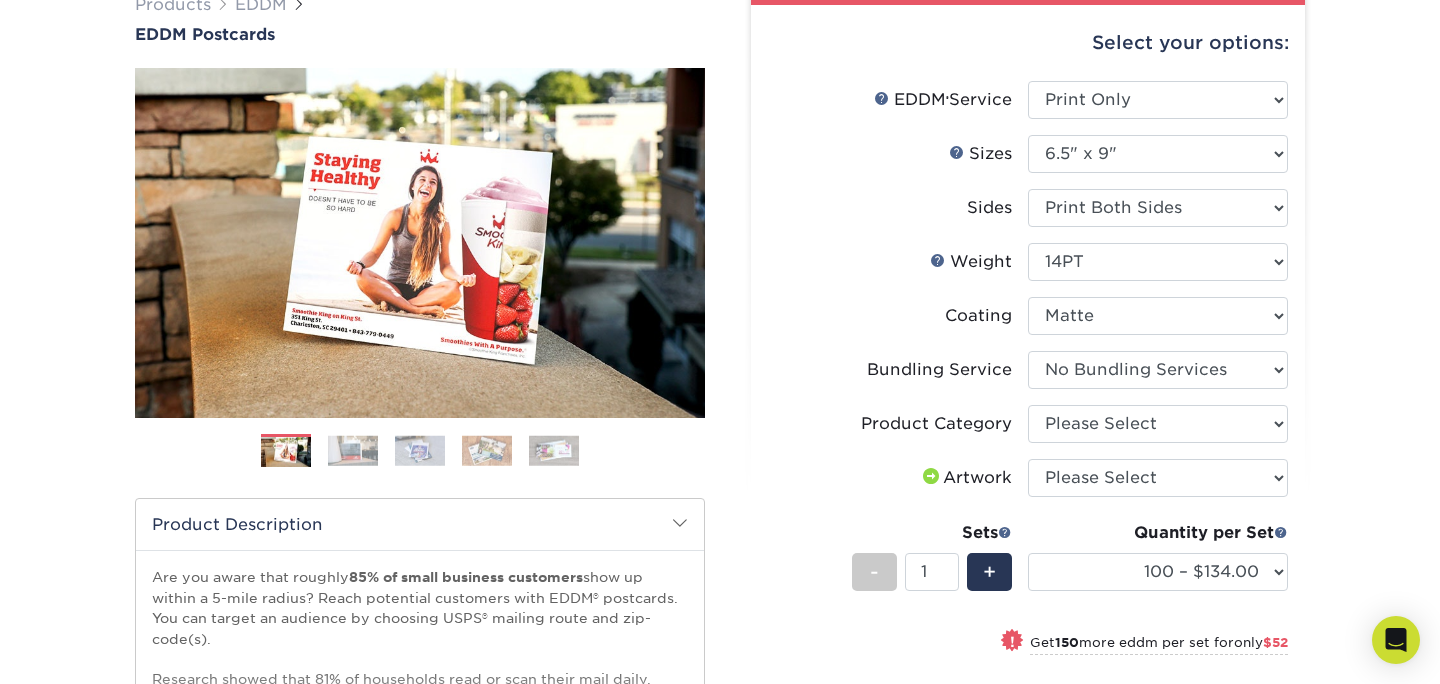scroll, scrollTop: 184, scrollLeft: 0, axis: vertical 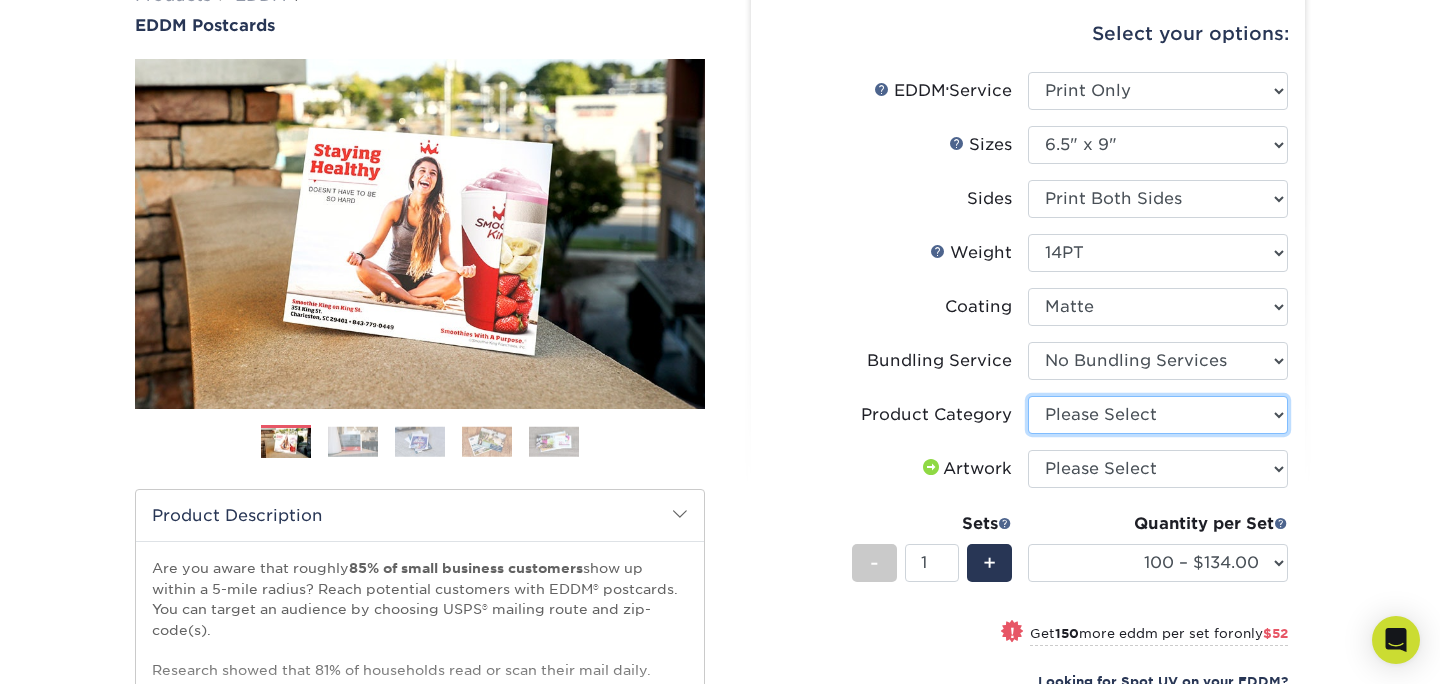 select on "9b7272e0-d6c8-4c3c-8e97-d3a1bcdab858" 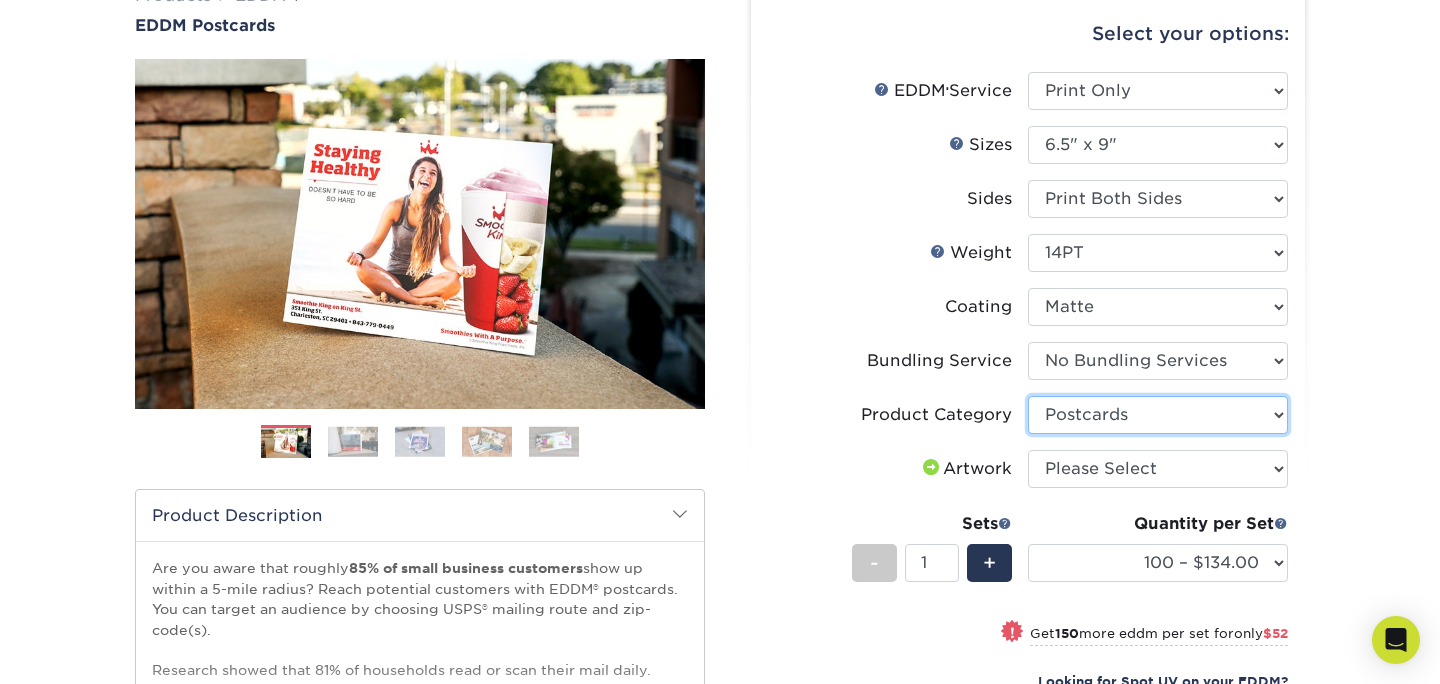 click on "Postcards" at bounding box center (0, 0) 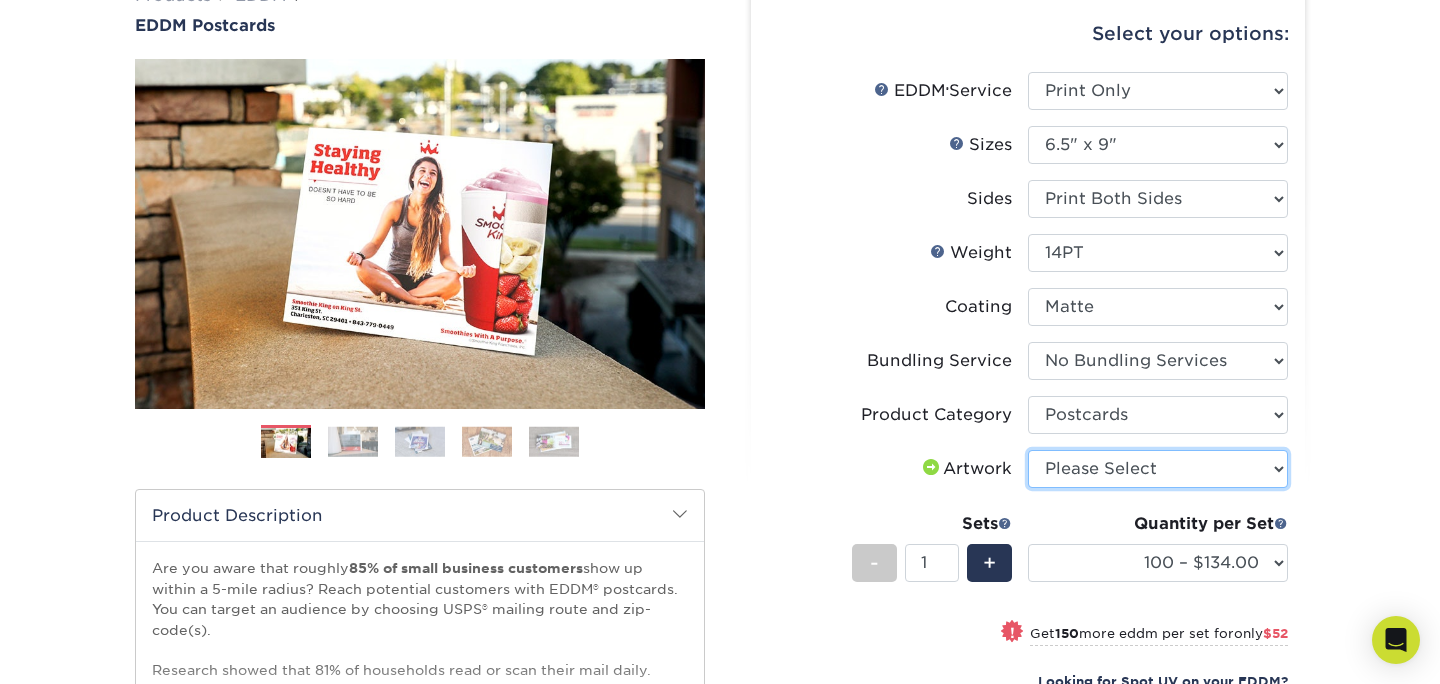 select on "upload" 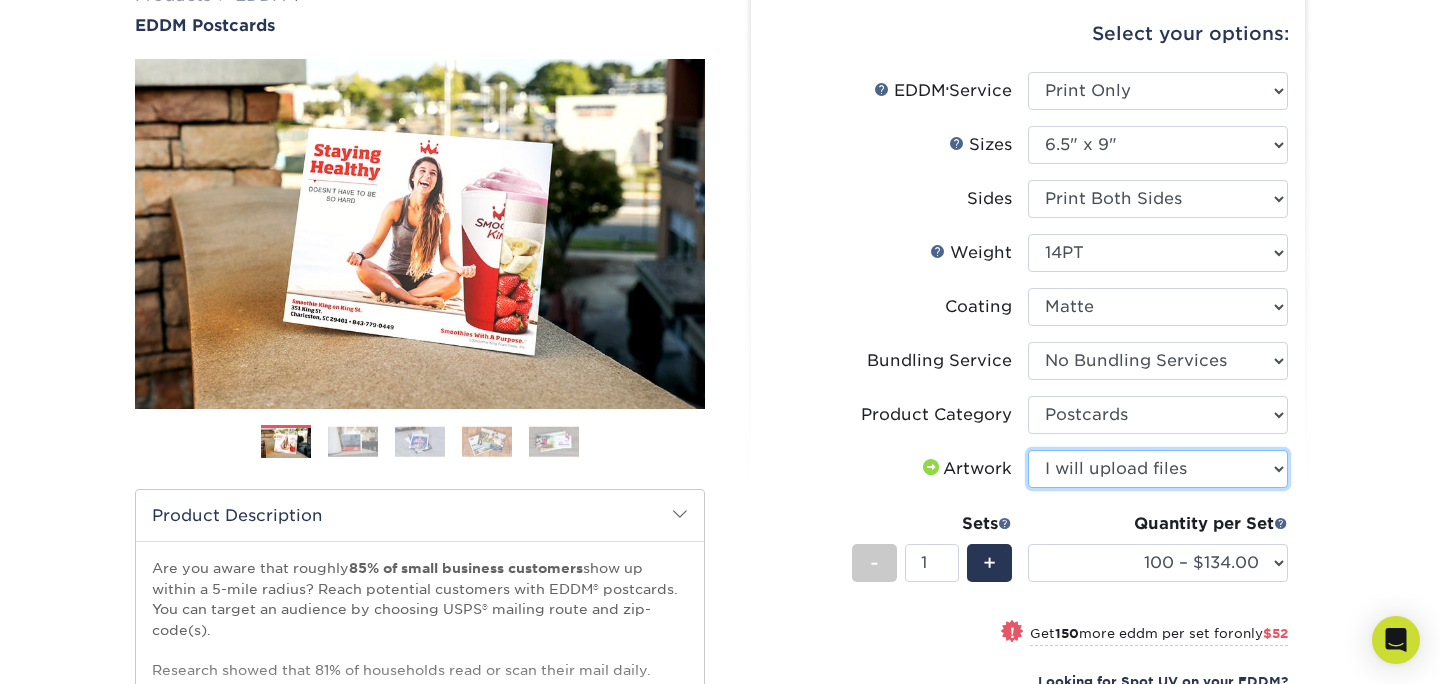 click on "I will upload files" at bounding box center (0, 0) 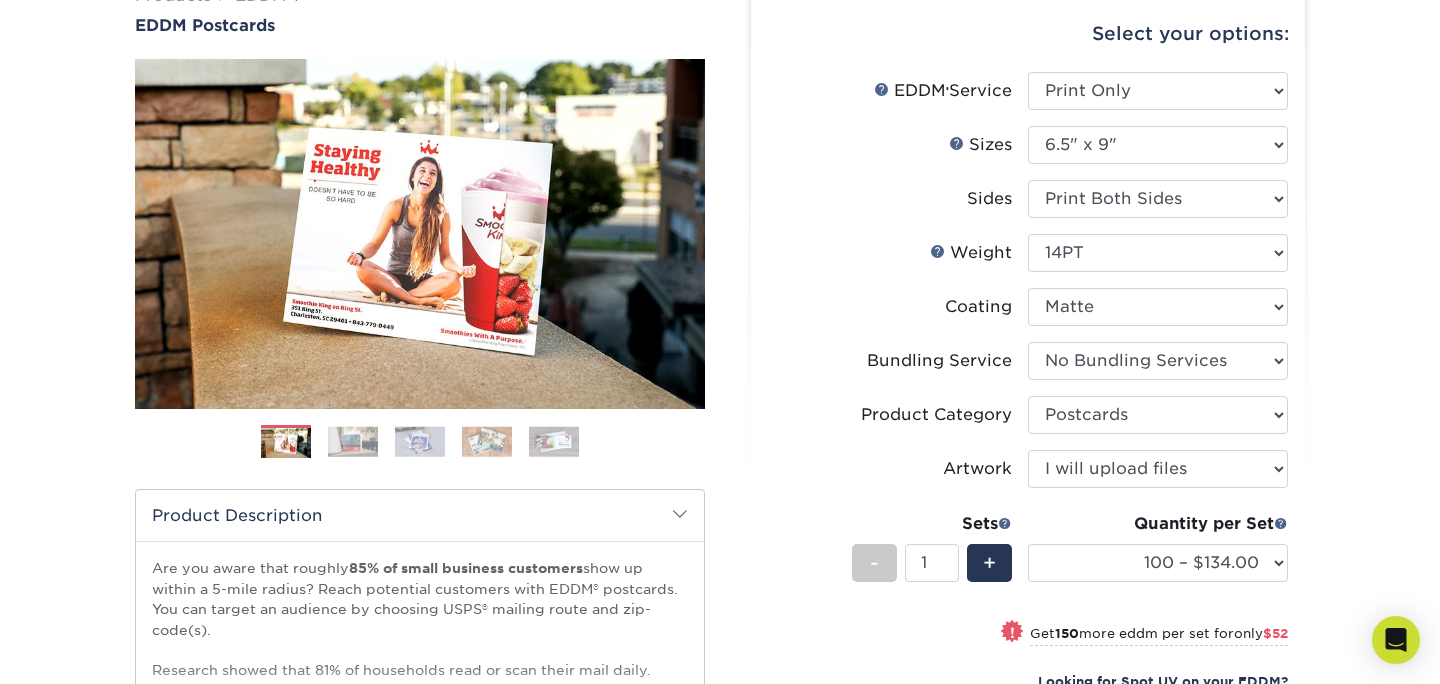 click on "Products
EDDM
EDDM Postcards
Previous Next" at bounding box center (720, 512) 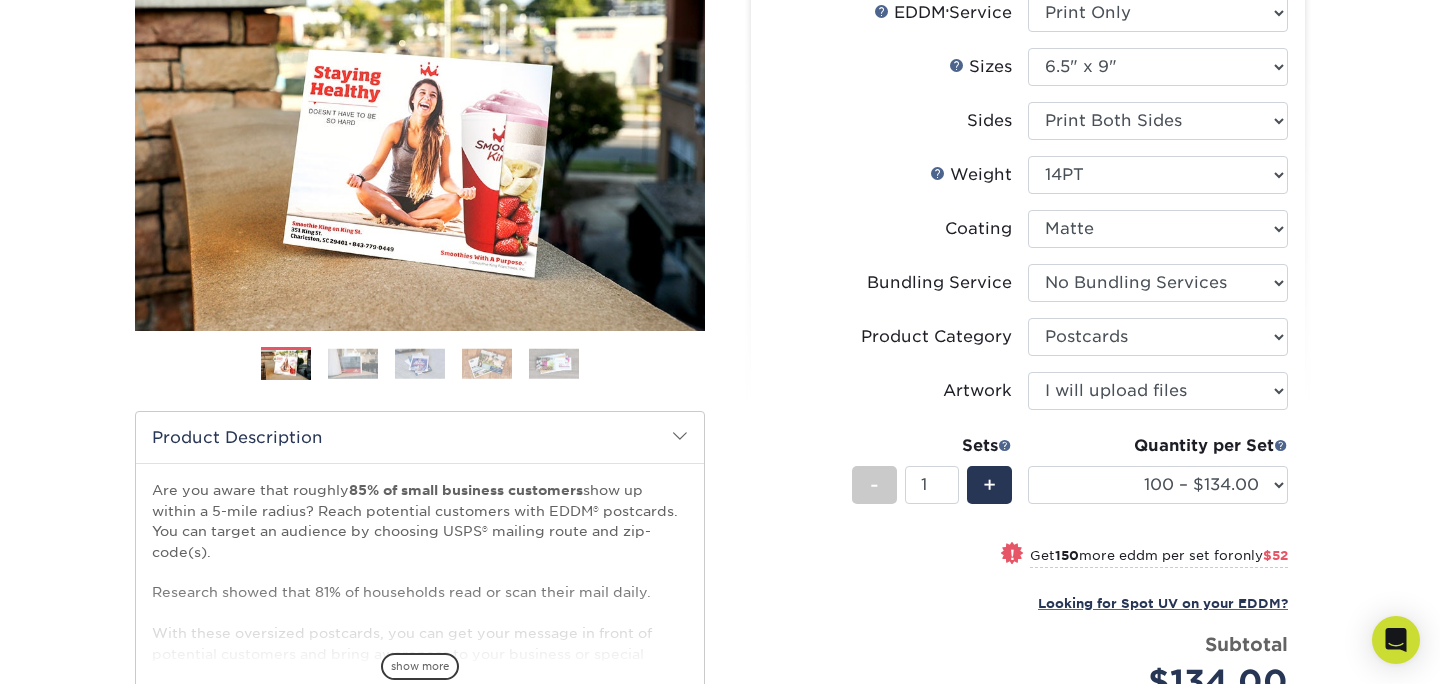scroll, scrollTop: 293, scrollLeft: 0, axis: vertical 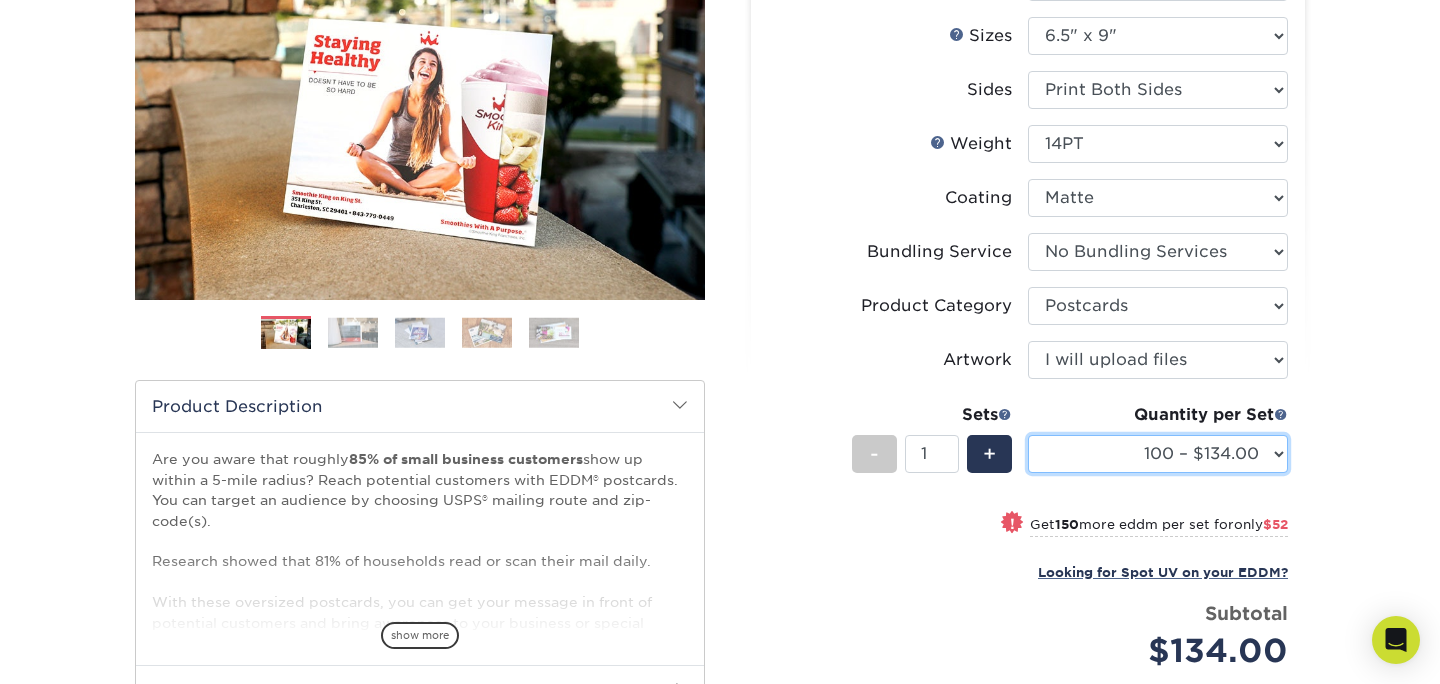 click on "100 – $134.00 250 – $186.00 500 – $207.00 1000 – $232.00 2500 – $387.00 5000 – $640.00 7500 – $960.00 10000 – $1280.00 12500 – $1600.00 15000 – $1922.00 17500 – $2243.00 20000 – $2559.00 22500 – $2879.00 25000 – $3199.00 27500 – $3519.00 30000 – $3839.00 32500 – $4159.00 35000 – $4479.00 37500 – $4799.00 40000 – $5118.00 42500 – $5438.00 45000 – $5758.00 47500 – $6078.00 50000 – $6398.00" at bounding box center (1158, 454) 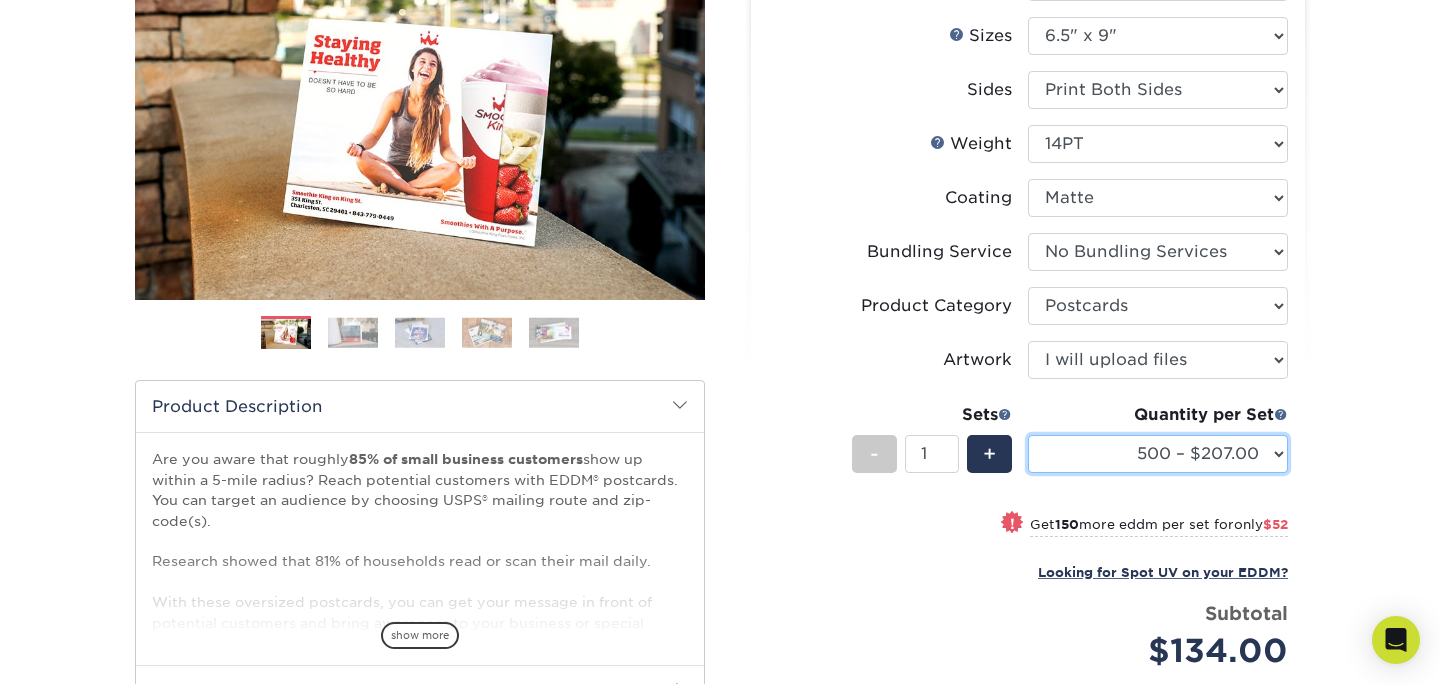 click on "500 – $207.00" at bounding box center [0, 0] 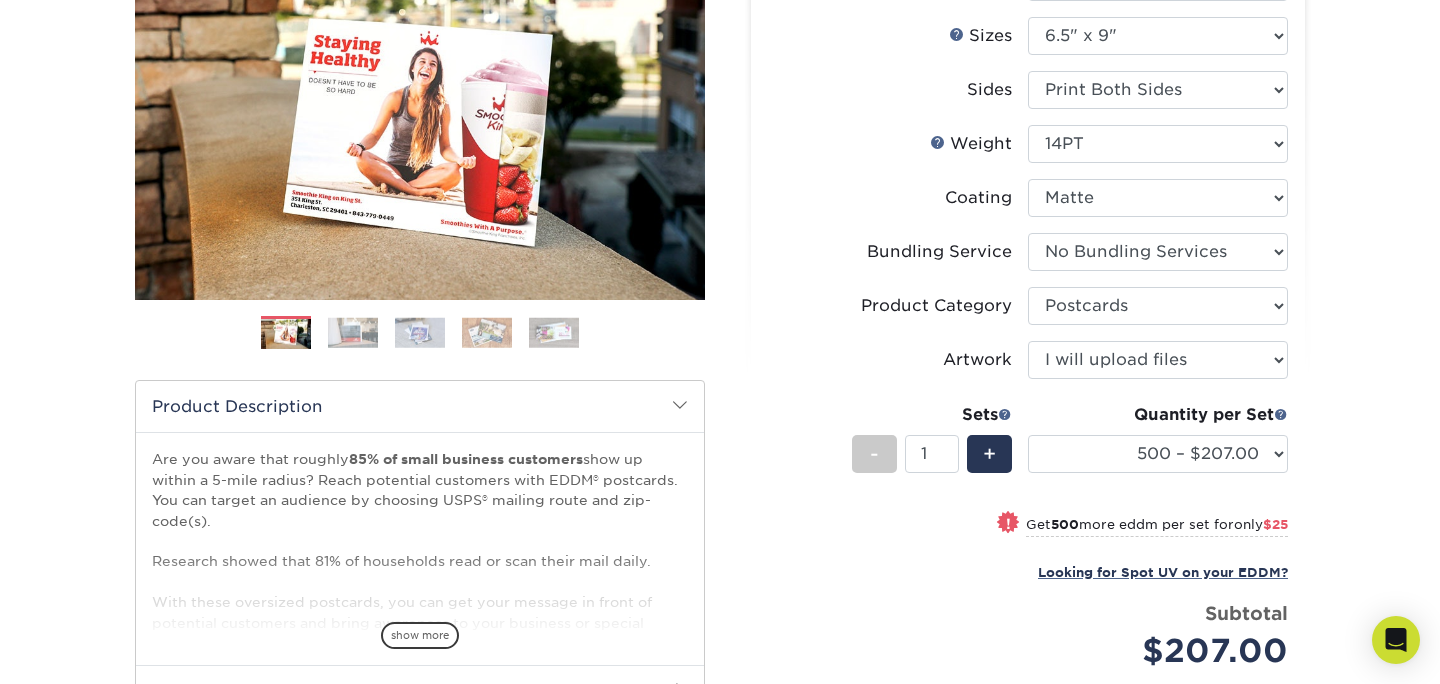 click on "Products
EDDM
EDDM Postcards
Previous Next" at bounding box center [720, 403] 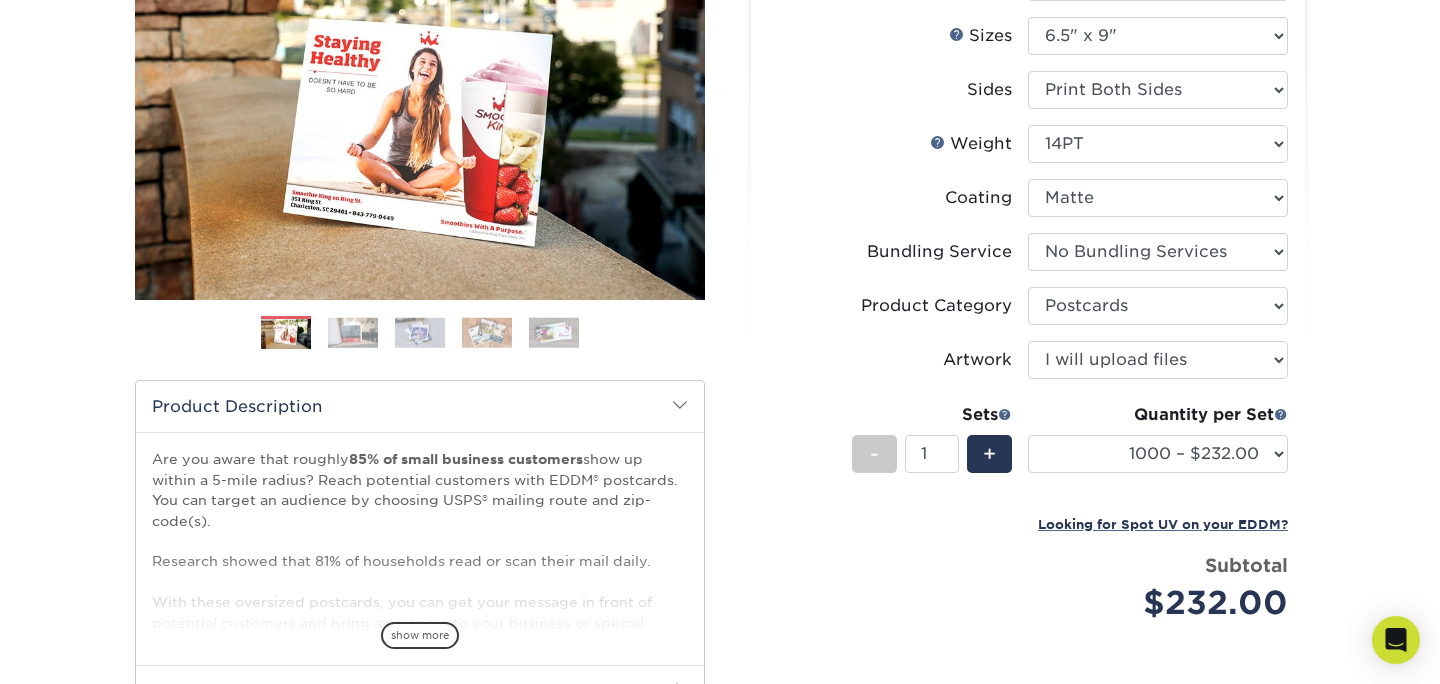 click on "Products
EDDM
EDDM Postcards
Previous Next" at bounding box center [720, 379] 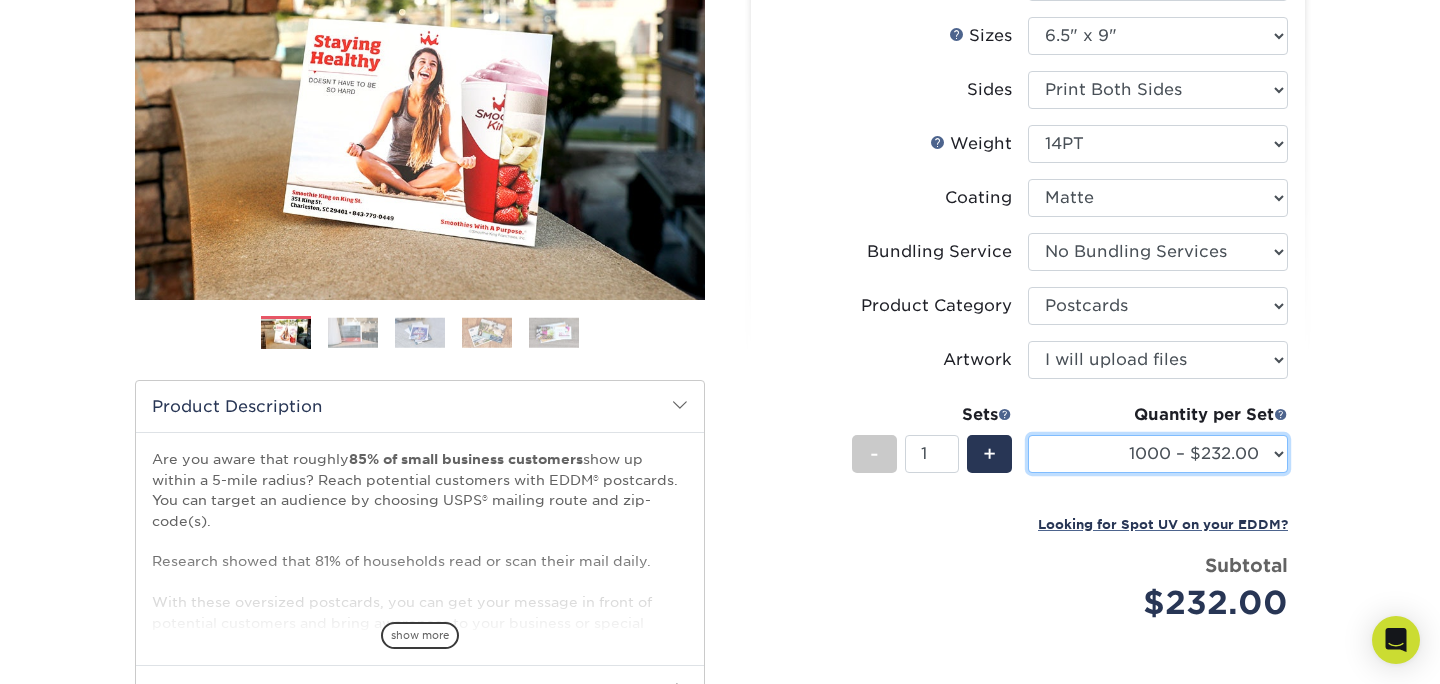 click on "100 – $134.00 250 – $186.00 500 – $207.00 1000 – $232.00 2500 – $387.00 5000 – $640.00 7500 – $960.00 10000 – $1280.00 12500 – $1600.00 15000 – $1922.00 17500 – $2243.00 20000 – $2559.00 22500 – $2879.00 25000 – $3199.00 27500 – $3519.00 30000 – $3839.00 32500 – $4159.00 35000 – $4479.00 37500 – $4799.00 40000 – $5118.00 42500 – $5438.00 45000 – $5758.00 47500 – $6078.00 50000 – $6398.00" at bounding box center [1158, 454] 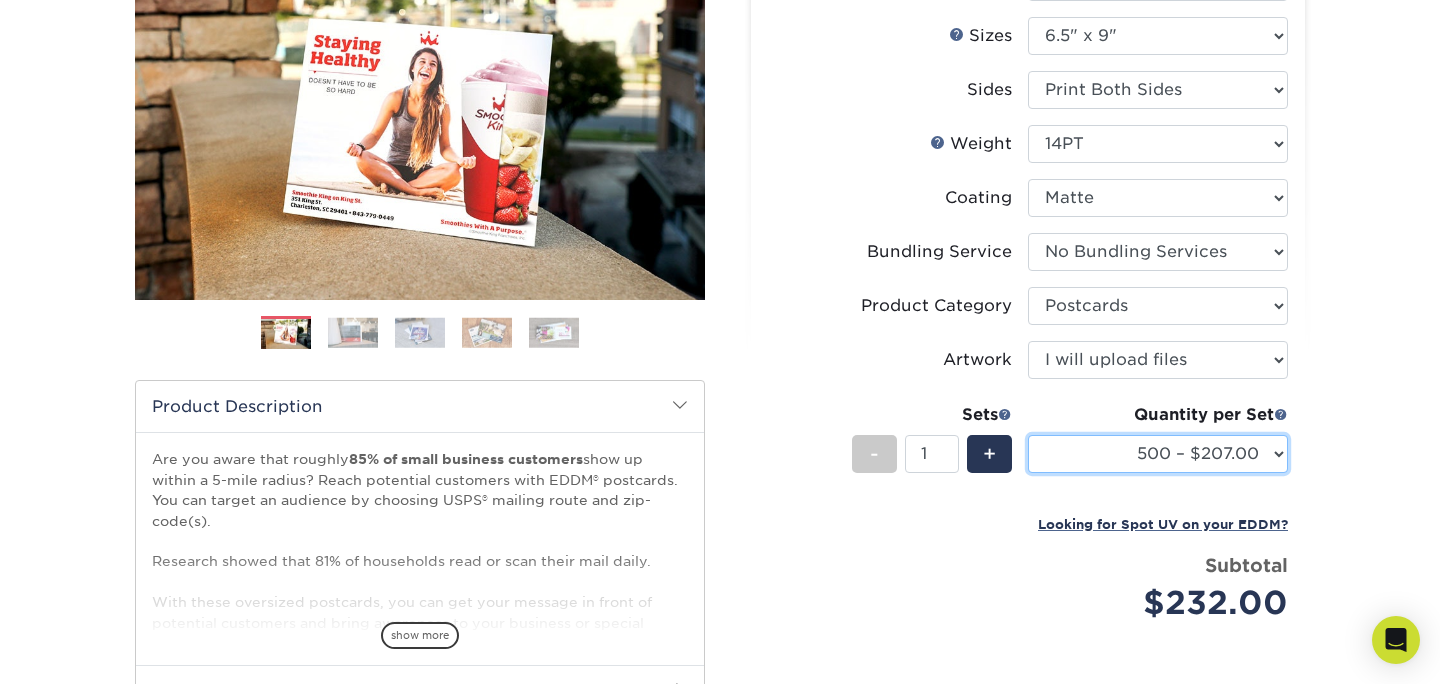 click on "500 – $207.00" at bounding box center [0, 0] 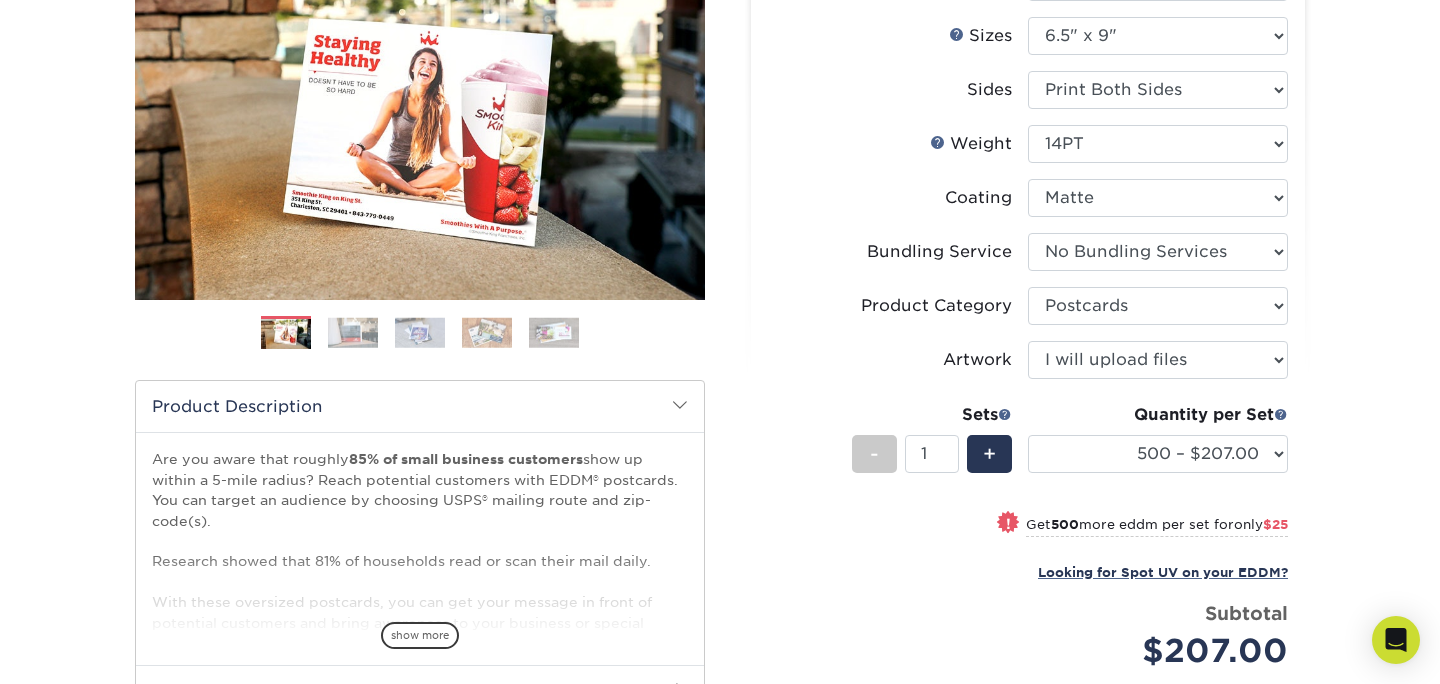 click on "$25" at bounding box center [1275, 524] 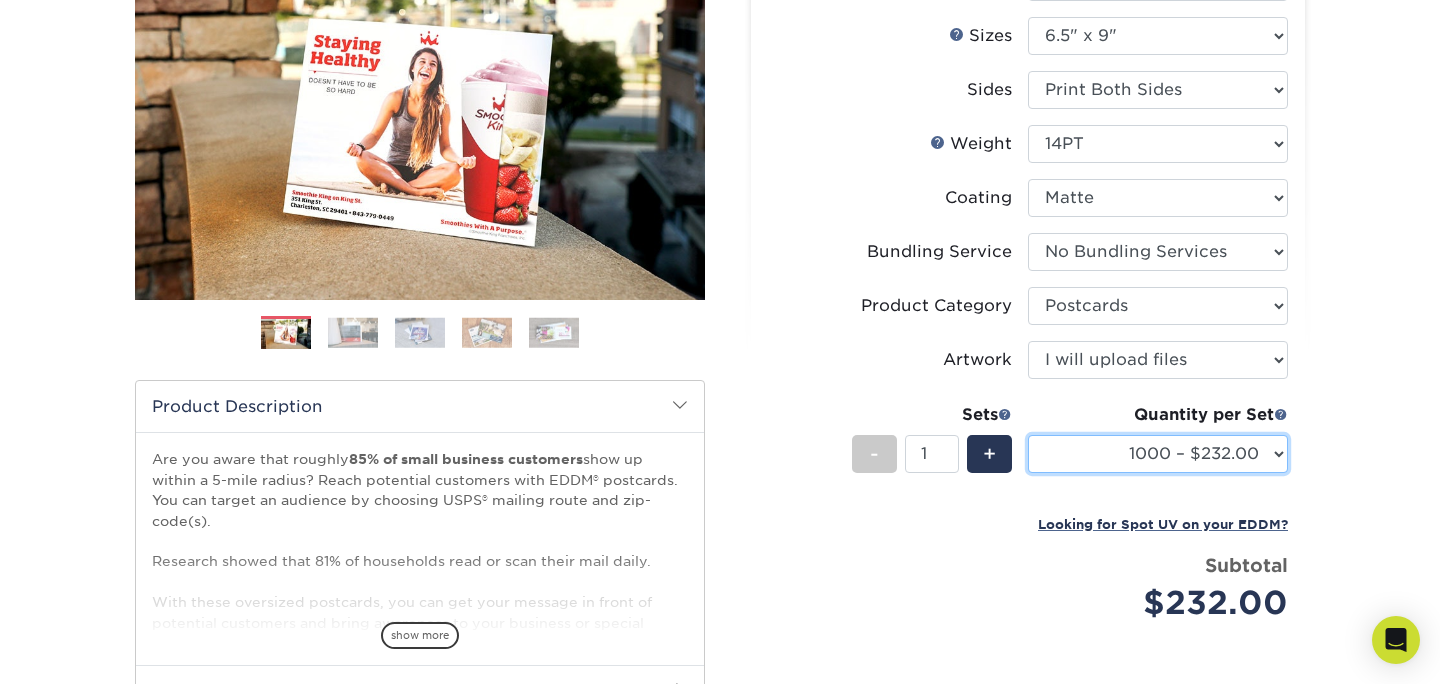 click on "100 – $134.00 250 – $186.00 500 – $207.00 1000 – $232.00 2500 – $387.00 5000 – $640.00 7500 – $960.00 10000 – $1280.00 12500 – $1600.00 15000 – $1922.00 17500 – $2243.00 20000 – $2559.00 22500 – $2879.00 25000 – $3199.00 27500 – $3519.00 30000 – $3839.00 32500 – $4159.00 35000 – $4479.00 37500 – $4799.00 40000 – $5118.00 42500 – $5438.00 45000 – $5758.00 47500 – $6078.00 50000 – $6398.00" at bounding box center (1158, 454) 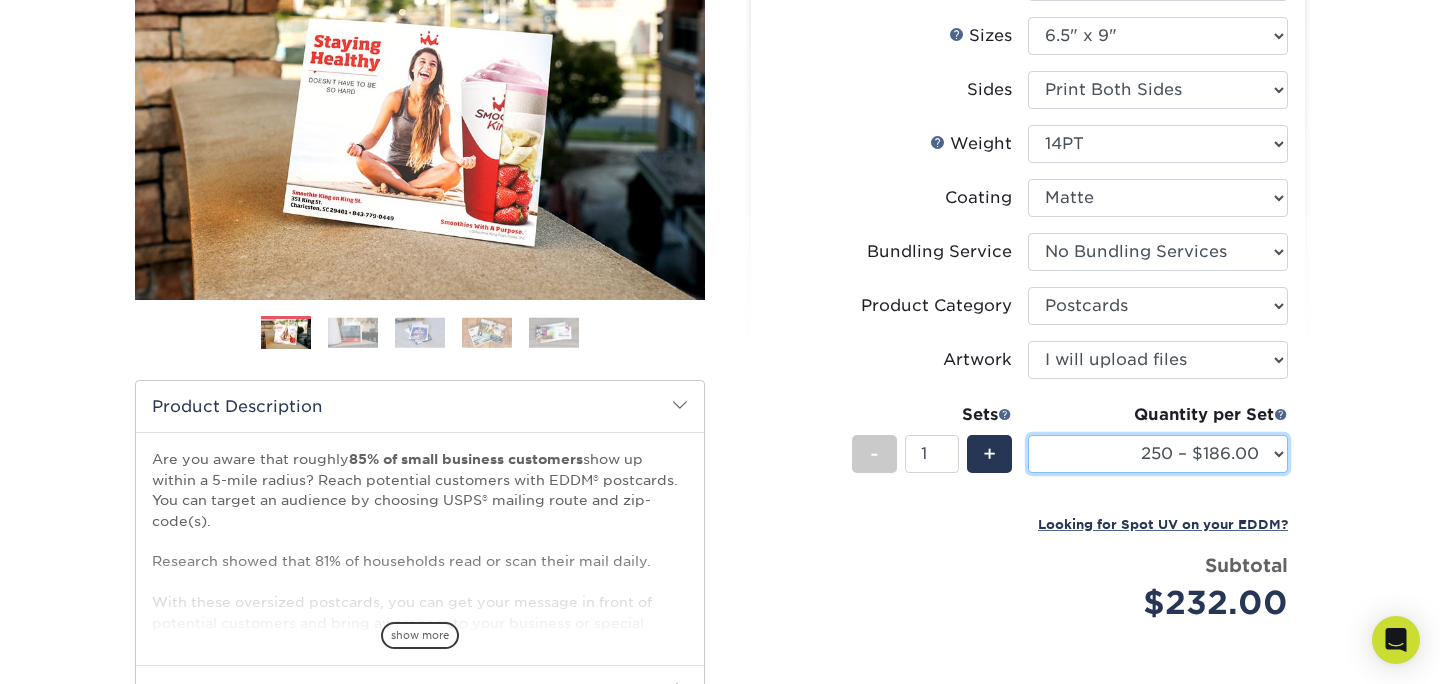 click on "250 – $186.00" at bounding box center (0, 0) 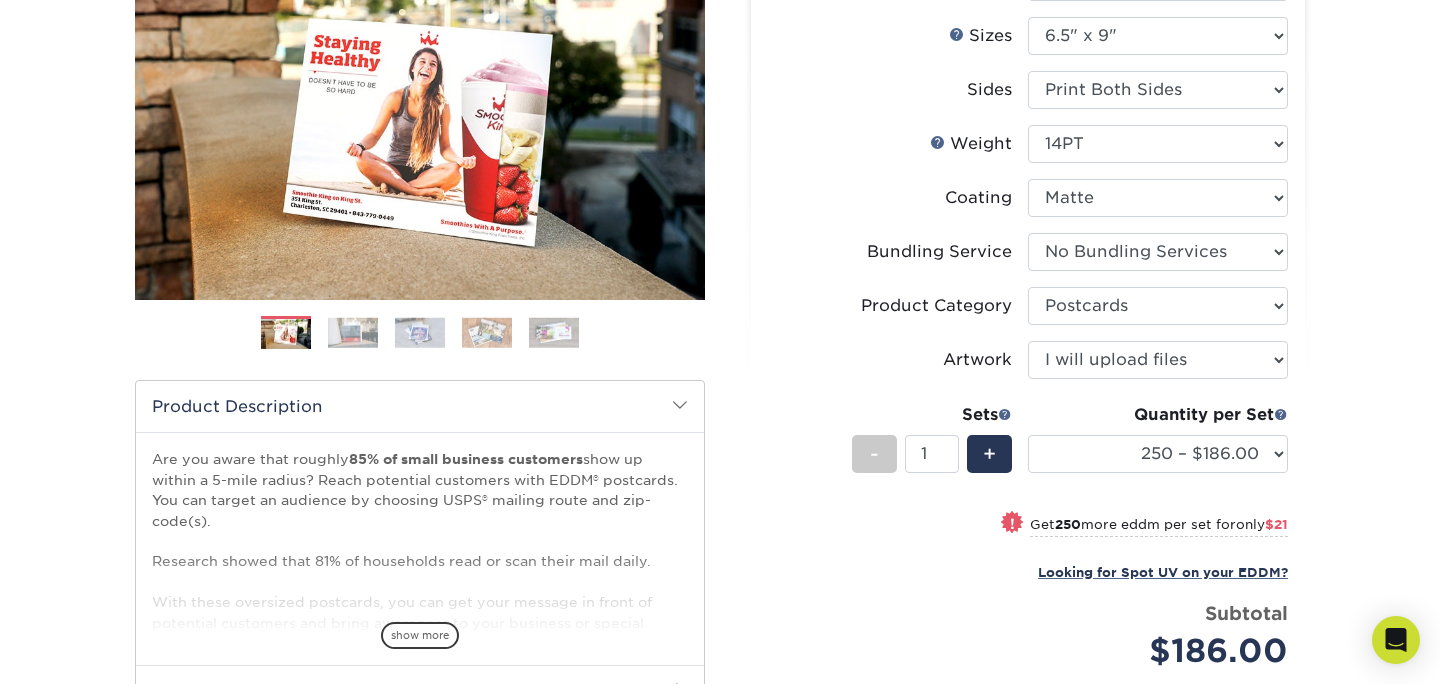 click on "$21" at bounding box center [1276, 524] 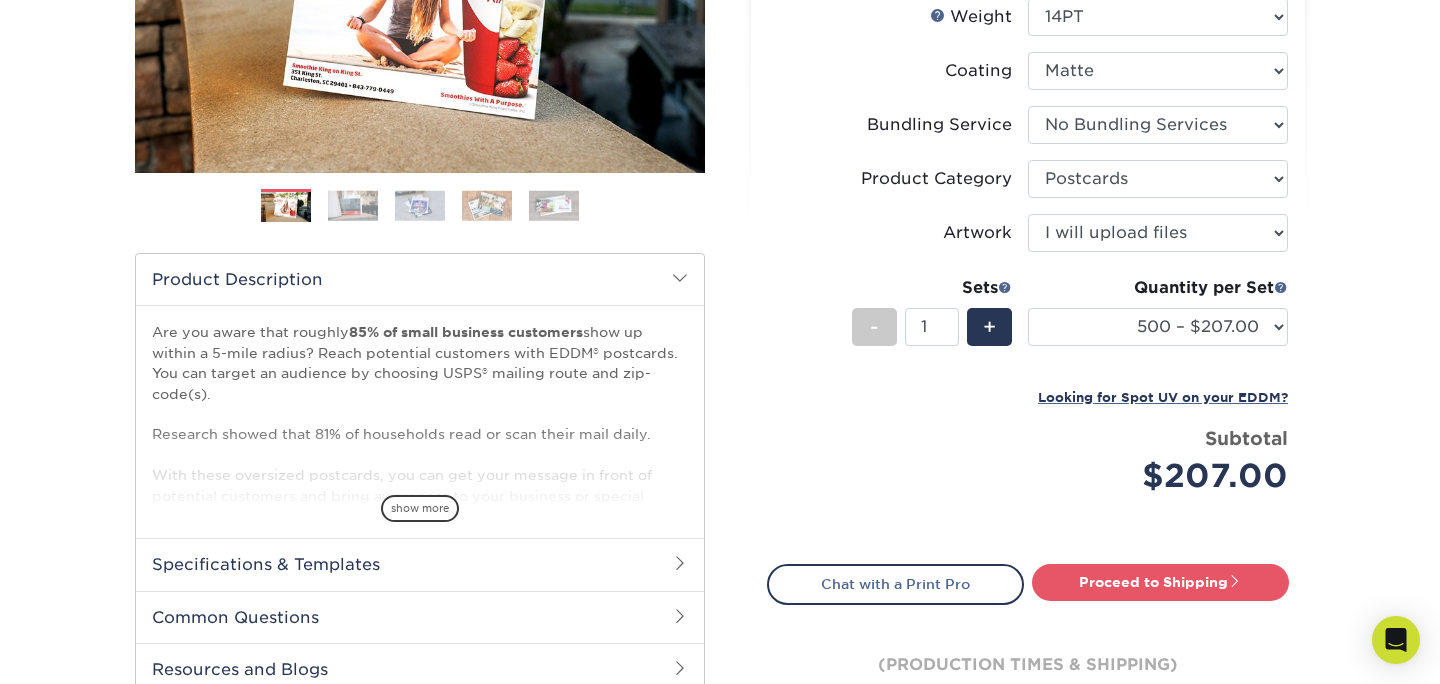 scroll, scrollTop: 437, scrollLeft: 0, axis: vertical 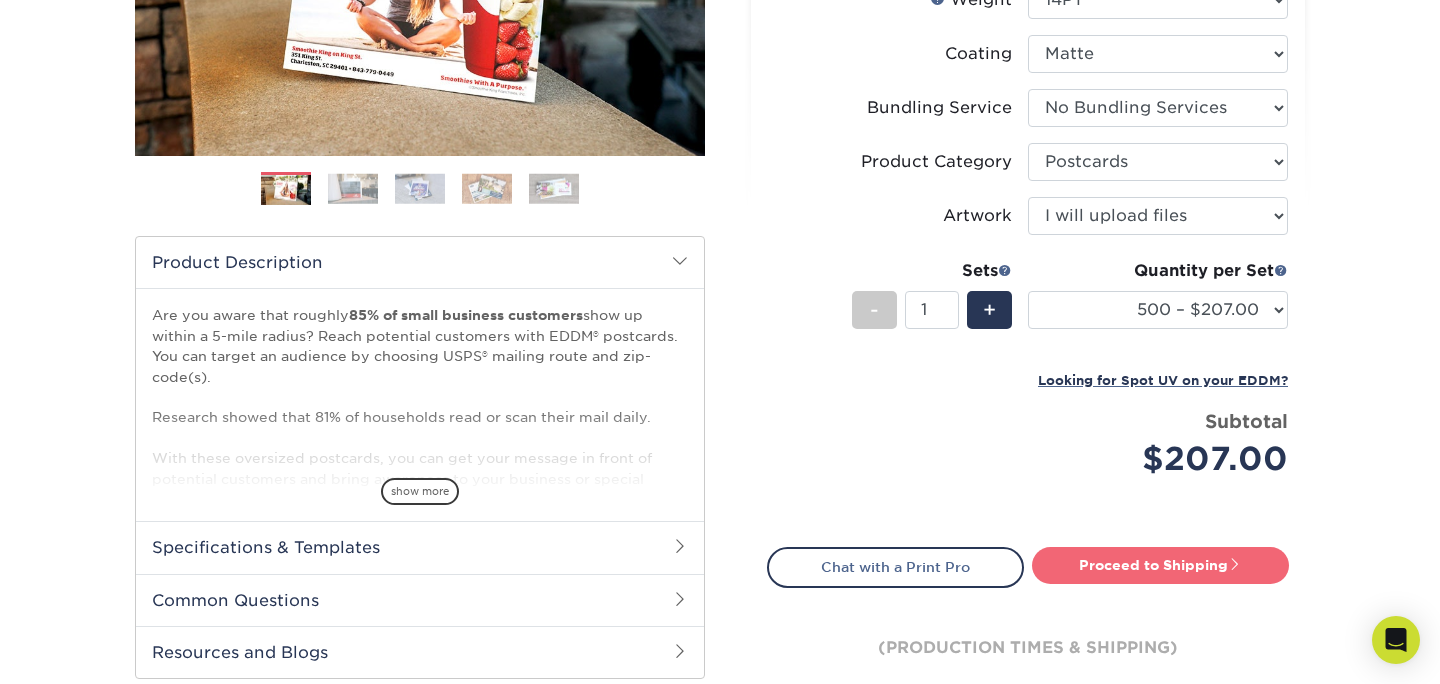 click on "Proceed to Shipping" at bounding box center (1160, 565) 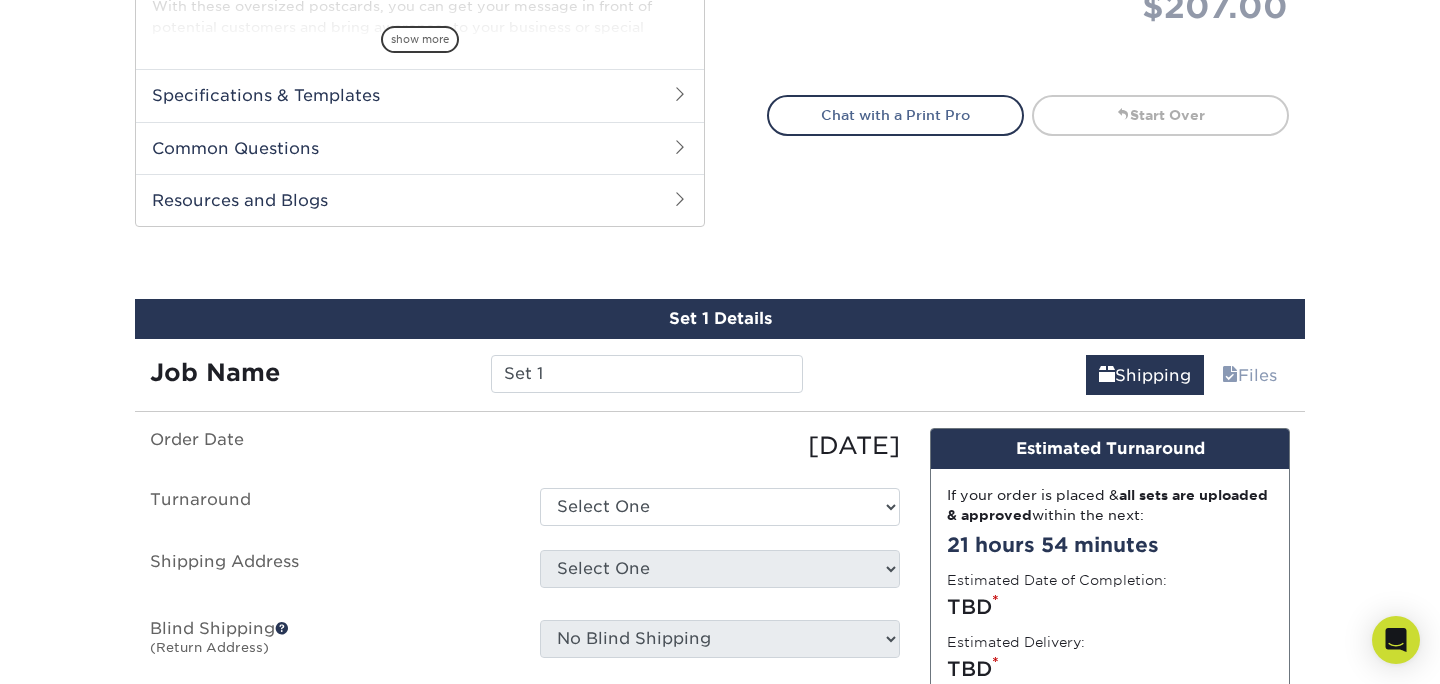 scroll, scrollTop: 671, scrollLeft: 0, axis: vertical 